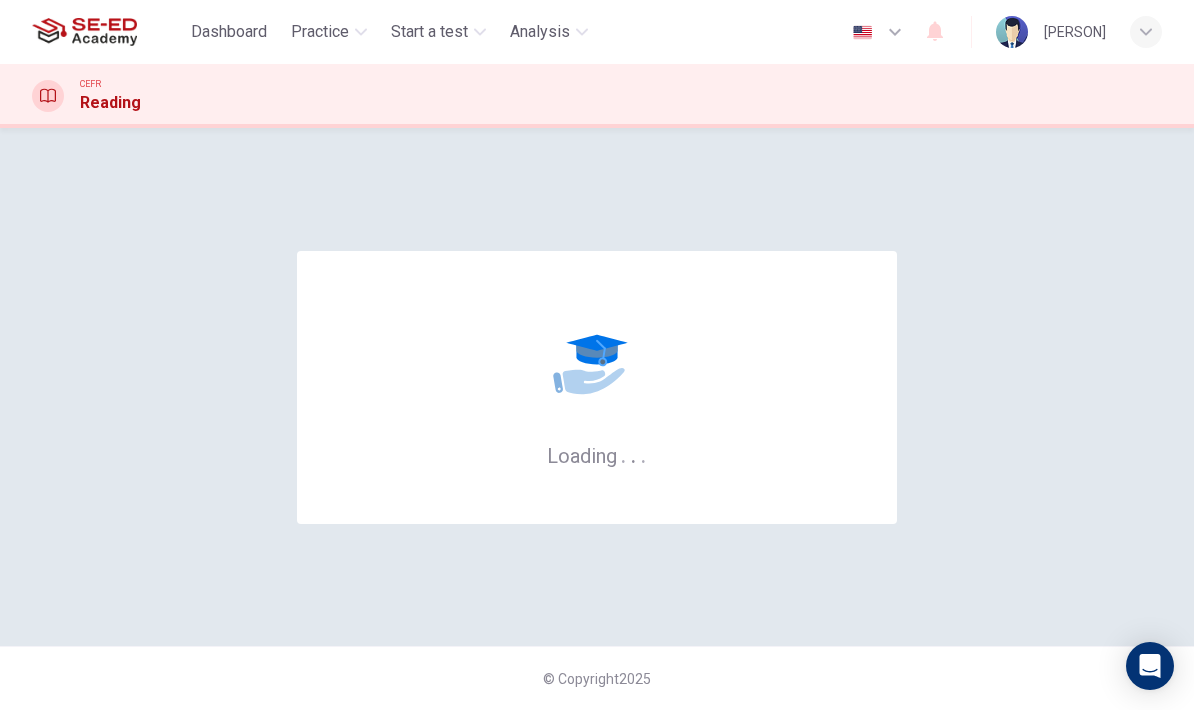 scroll, scrollTop: 0, scrollLeft: 0, axis: both 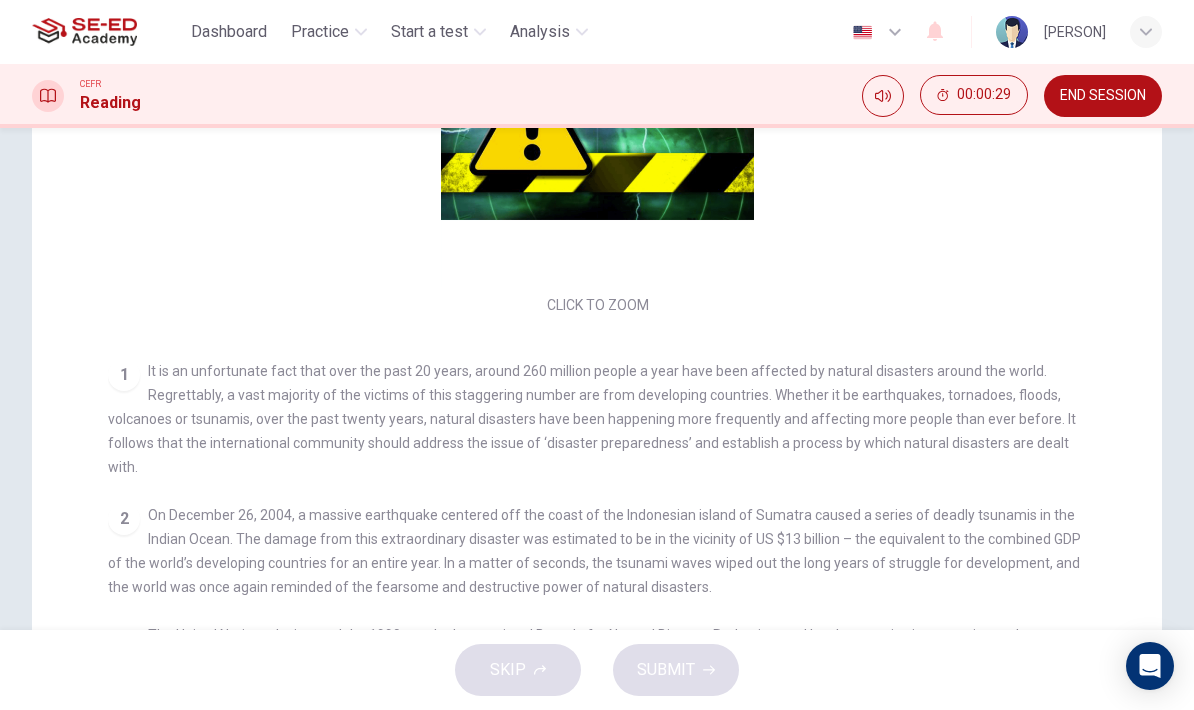 checkbox on "false" 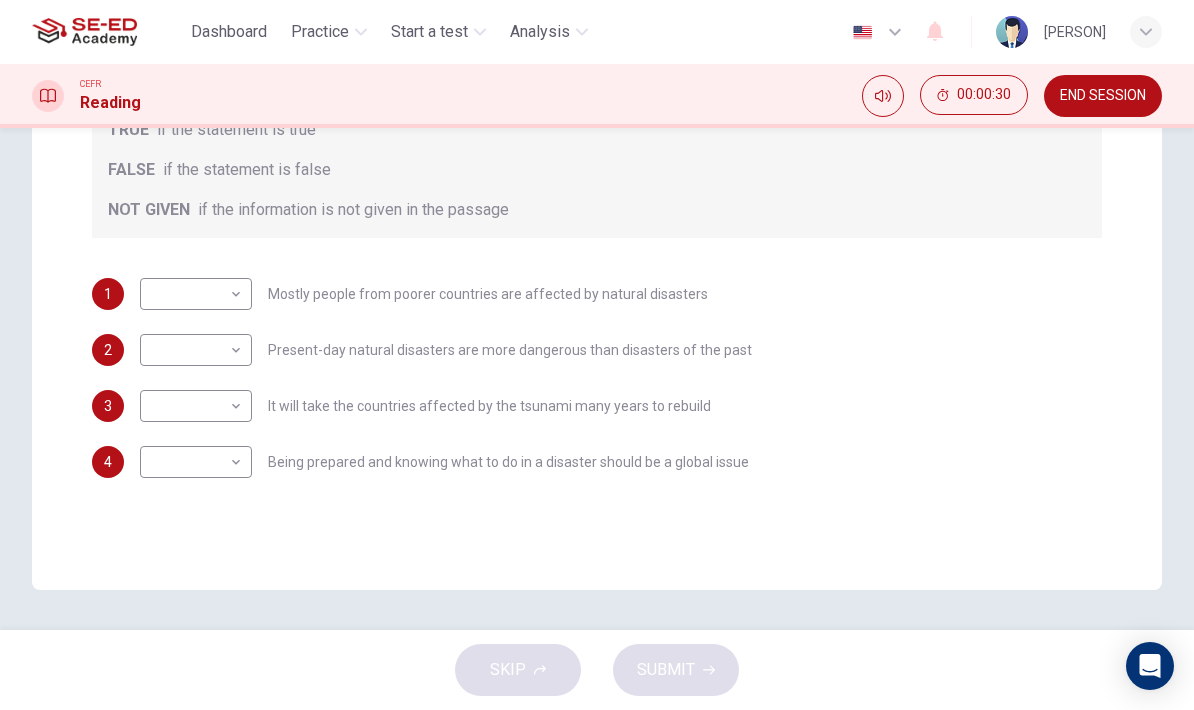 click on "This site uses cookies, as explained in our  Privacy Policy . If you agree to the use of cookies, please click the Accept button and continue to browse our site.   Privacy Policy Accept Dashboard Practice Start a test Analysis English en ​ [PERSON] CEFR Reading 00:00:30 END SESSION Questions 1 - 4 Do the following statements agree with the information given in the Reading Passage?
In the boxes below, write TRUE if the statement is true FALSE if the statement is false NOT GIVEN if the information is not given in the passage 1 ​ ​ Mostly people from poorer countries are affected by natural disasters 2 ​ ​ Present-day natural disasters are more dangerous than disasters of the past 3 ​ ​ It will take the countries affected by the tsunami many years to rebuild 4 ​ ​ Being prepared and knowing what to do in a disaster should be a global issue Preparing for the Threat CLICK TO ZOOM Click to Zoom 1 2 3 4 5 6 SKIP SUBMIT SE-ED Academy - Online Testing Platform
Dashboard Practice" at bounding box center [597, 355] 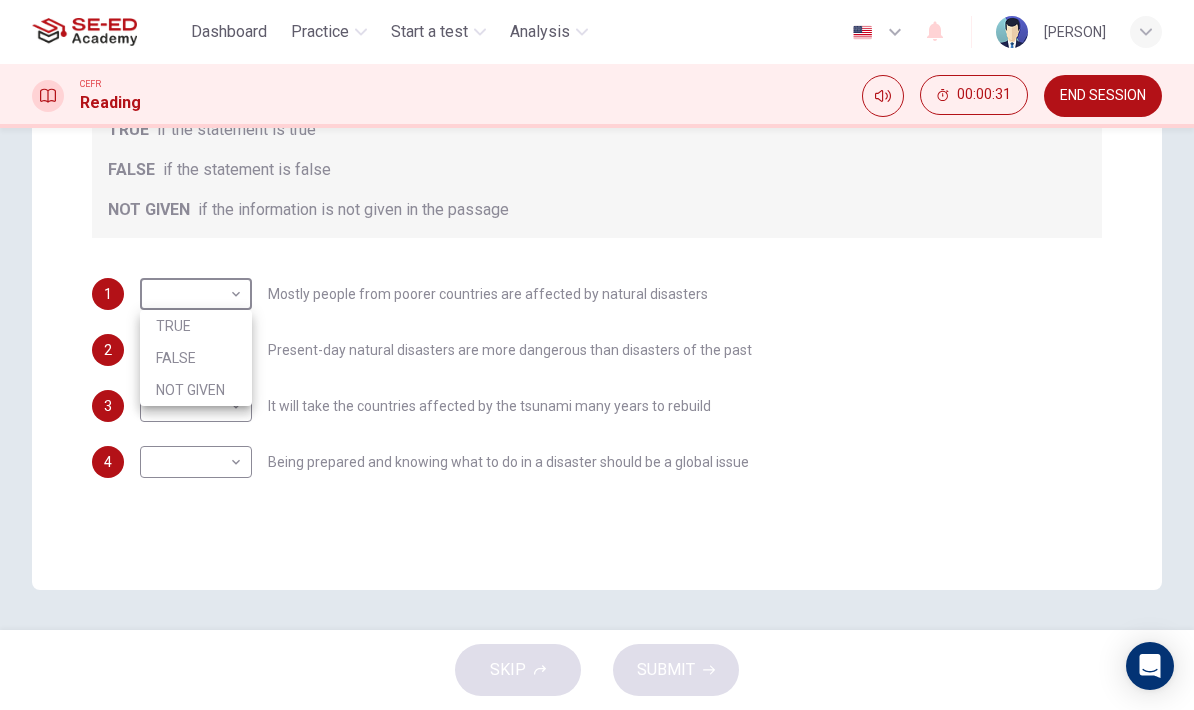 click on "FALSE" at bounding box center [196, 358] 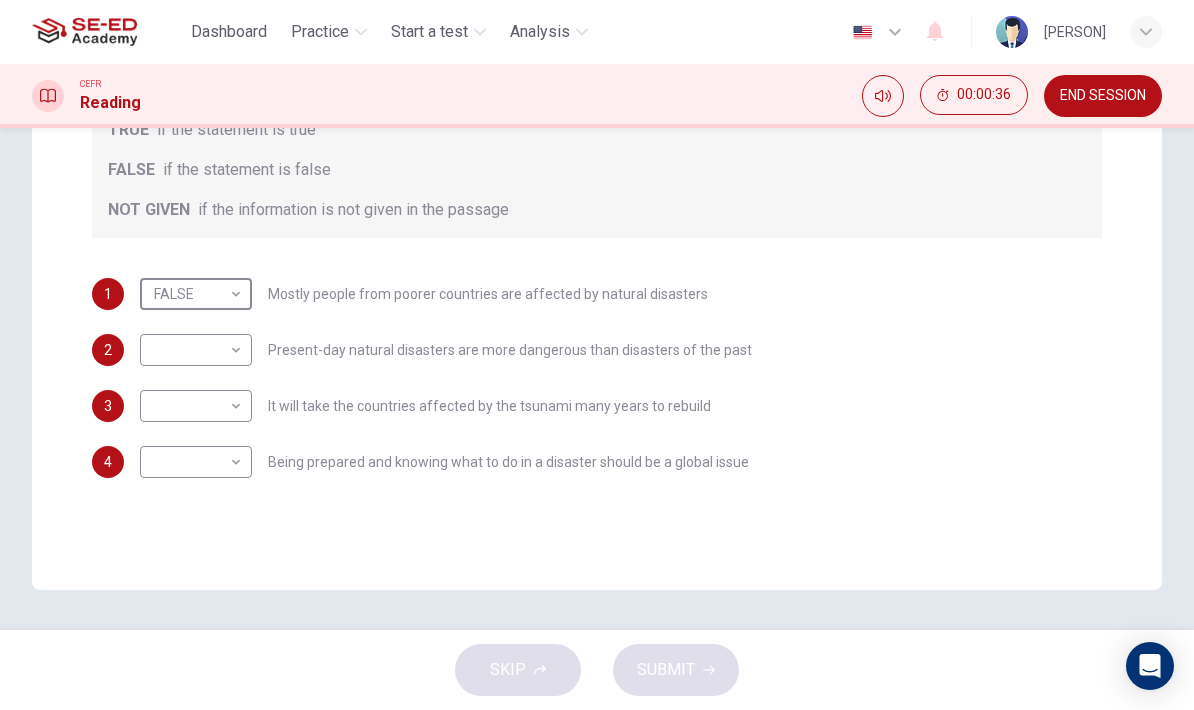 click on "This site uses cookies, as explained in our  Privacy Policy . If you agree to the use of cookies, please click the Accept button and continue to browse our site.   Privacy Policy Accept Dashboard Practice Start a test Analysis English en ​ [PERSON] CEFR Reading 00:00:36 END SESSION Questions 1 - 4 Do the following statements agree with the information given in the Reading Passage?
In the boxes below, write TRUE if the statement is true FALSE if the statement is false NOT GIVEN if the information is not given in the passage 1 FALSE FALSE ​ Mostly people from poorer countries are affected by natural disasters 2 ​ ​ Present-day natural disasters are more dangerous than disasters of the past 3 ​ ​ It will take the countries affected by the tsunami many years to rebuild 4 ​ ​ Being prepared and knowing what to do in a disaster should be a global issue Preparing for the Threat CLICK TO ZOOM Click to Zoom 1 2 3 4 5 6 SKIP SUBMIT SE-ED Academy - Online Testing Platform
Dashboard" at bounding box center (597, 355) 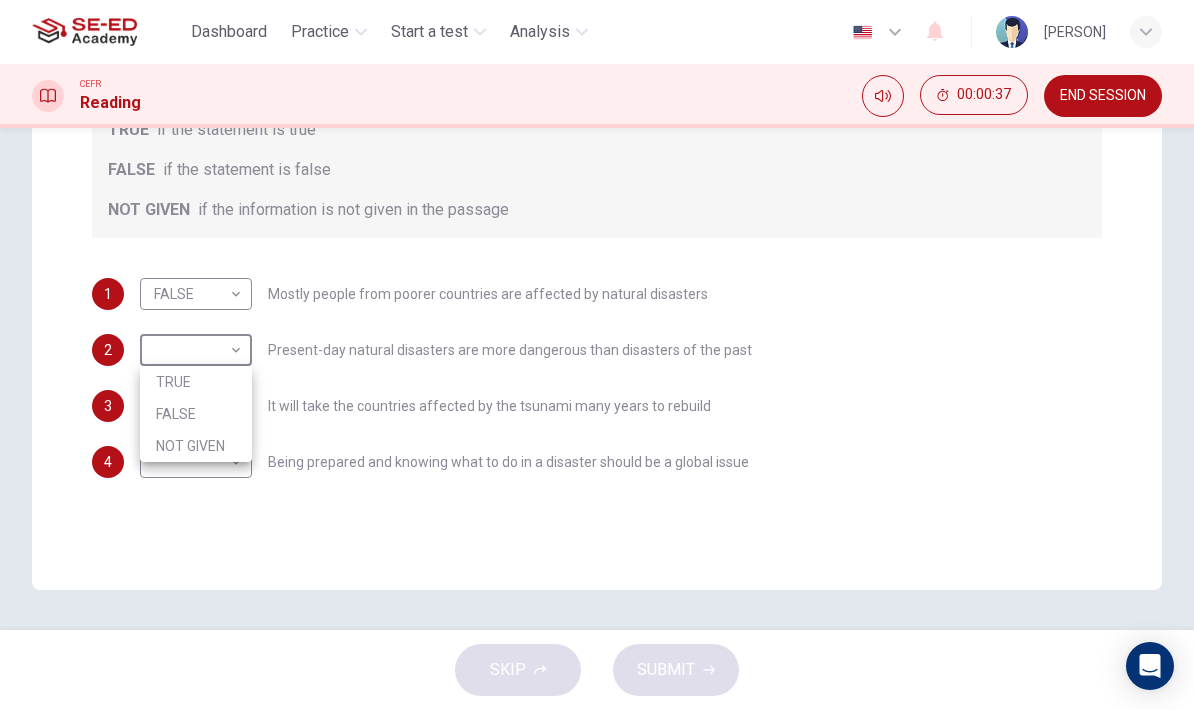 click on "TRUE" at bounding box center (196, 382) 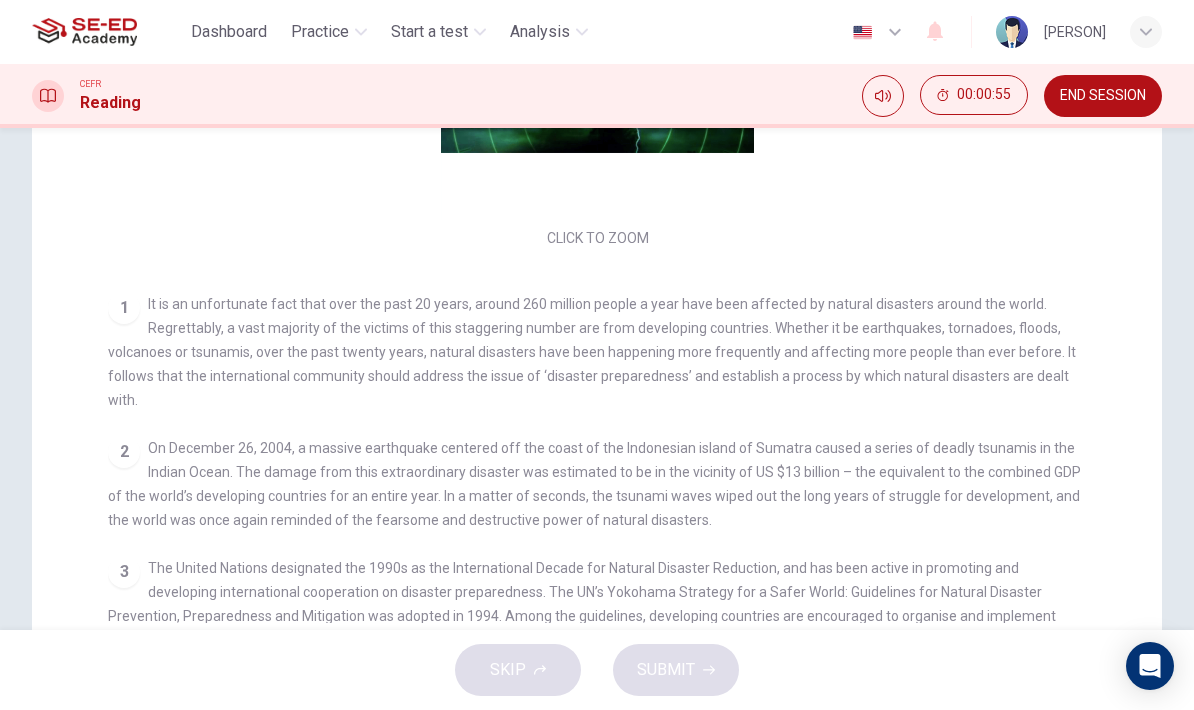 scroll, scrollTop: 478, scrollLeft: 0, axis: vertical 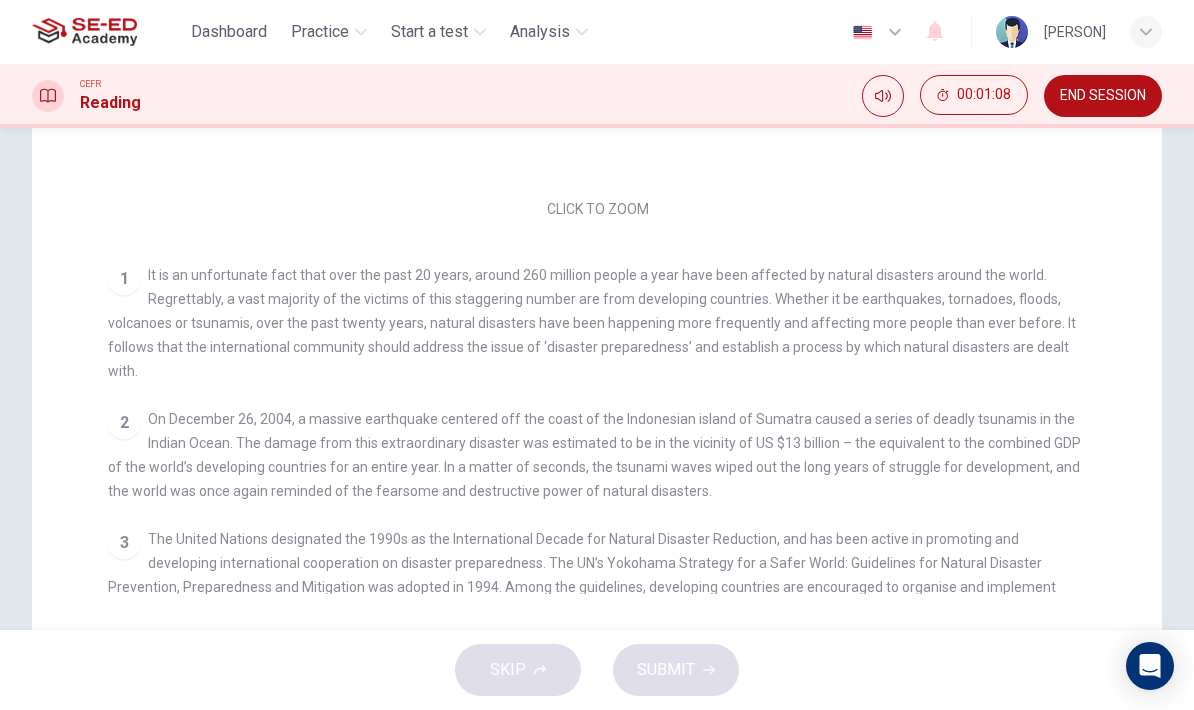 checkbox on "false" 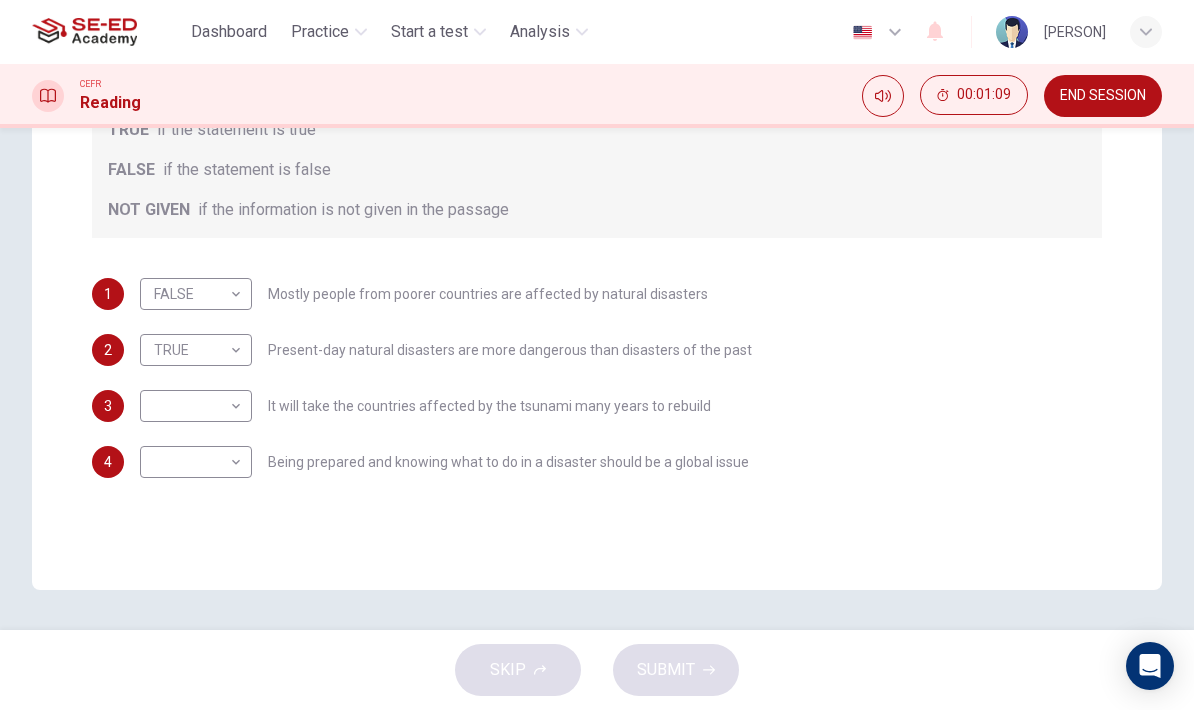 scroll, scrollTop: 382, scrollLeft: 0, axis: vertical 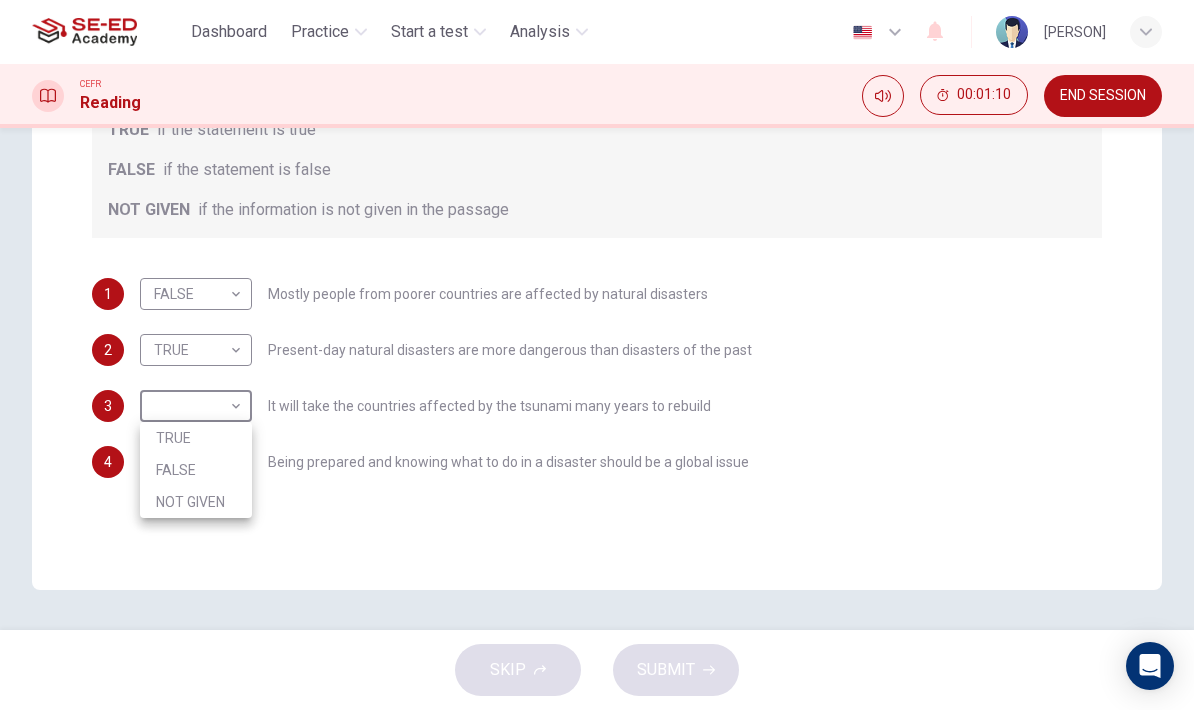 click on "TRUE" at bounding box center [196, 438] 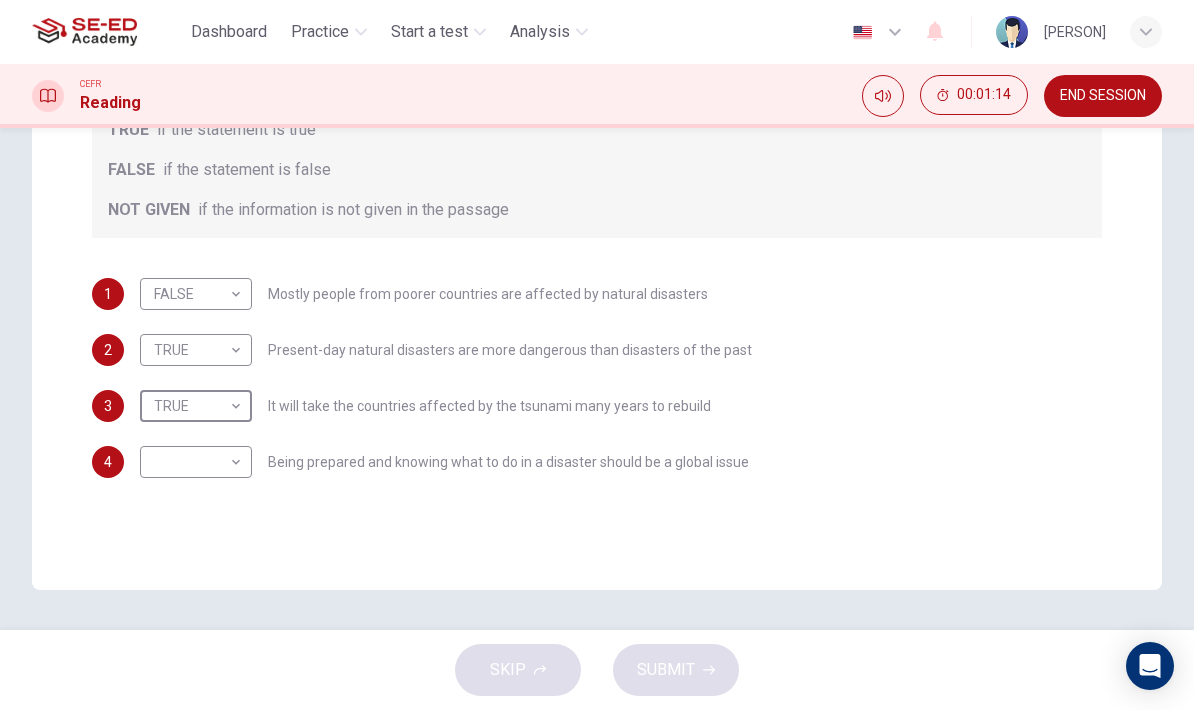 scroll, scrollTop: 382, scrollLeft: 0, axis: vertical 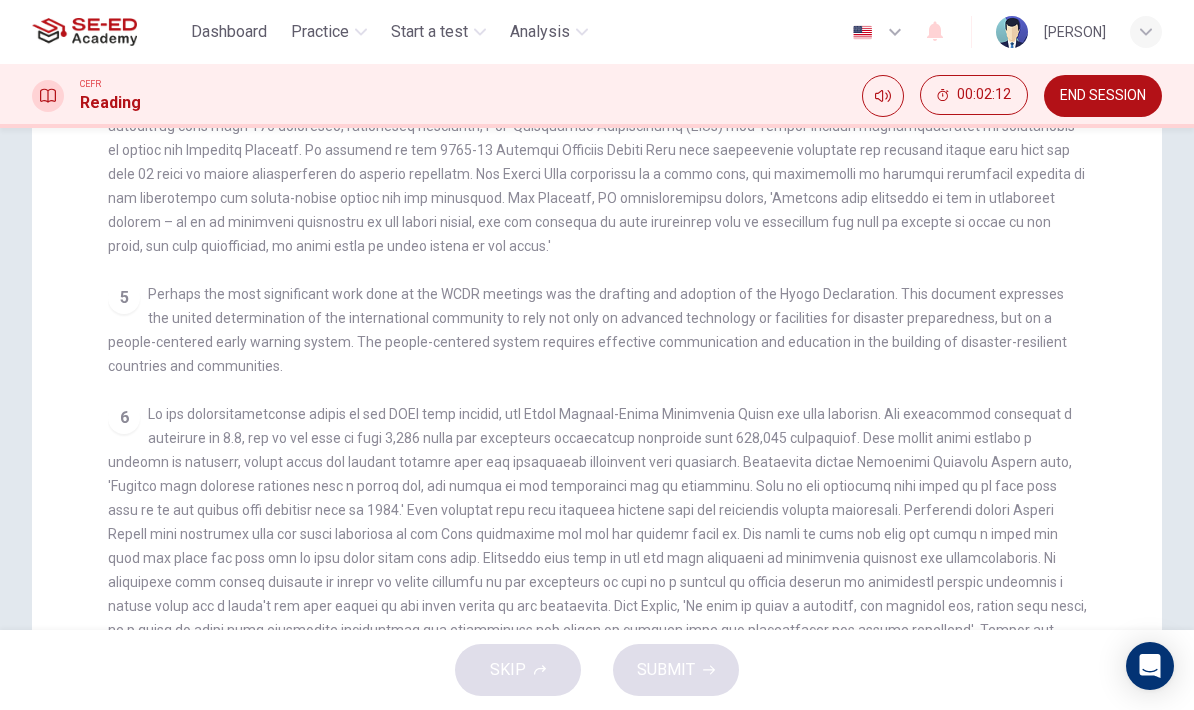 checkbox on "false" 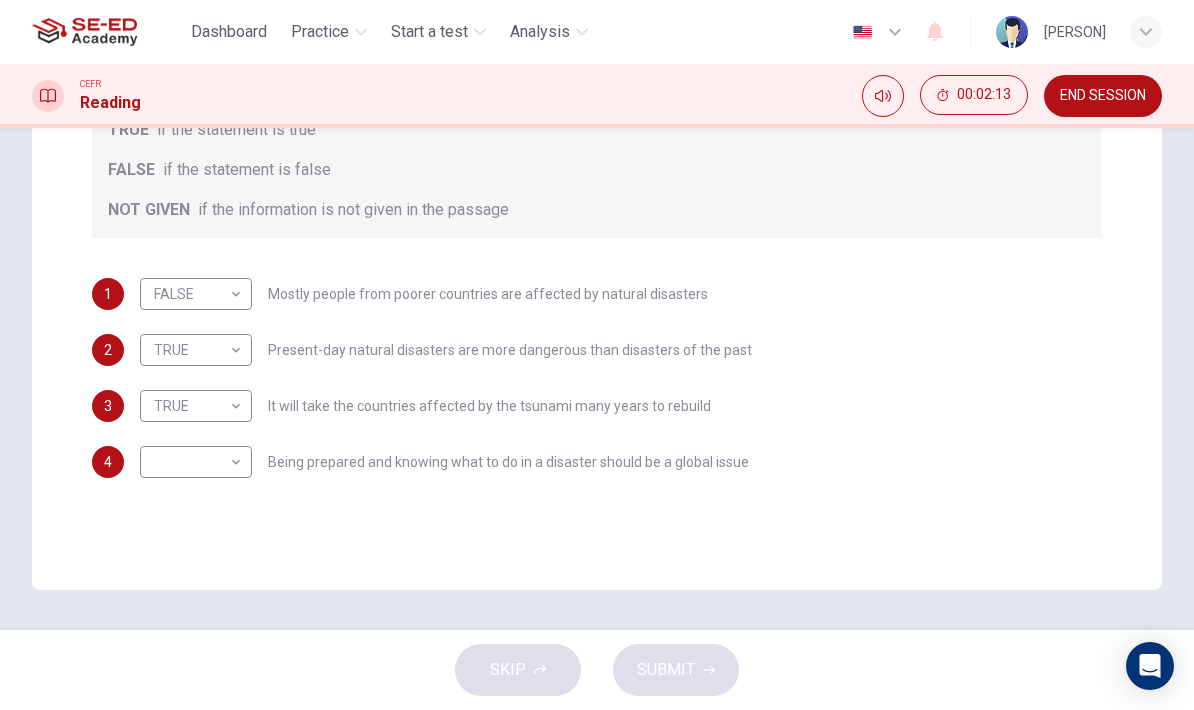 click on "This site uses cookies, as explained in our  Privacy Policy . If you agree to the use of cookies, please click the Accept button and continue to browse our site.   Privacy Policy Accept Dashboard Practice Start a test Analysis English en ​ [PERSON] CEFR Reading 00:02:13 END SESSION Questions 1 - 4 Do the following statements agree with the information given in the Reading Passage?
In the boxes below, write TRUE if the statement is true FALSE if the statement is false NOT GIVEN if the information is not given in the passage 1 FALSE FALSE ​ Mostly people from poorer countries are affected by natural disasters 2 TRUE TRUE ​ Present-day natural disasters are more dangerous than disasters of the past 3 TRUE TRUE ​ It will take the countries affected by the tsunami many years to rebuild 4 ​ ​ Being prepared and knowing what to do in a disaster should be a global issue Preparing for the Threat CLICK TO ZOOM Click to Zoom 1 2 3 4 5 6 SKIP SUBMIT SE-ED Academy - Online Testing Platform" at bounding box center [597, 355] 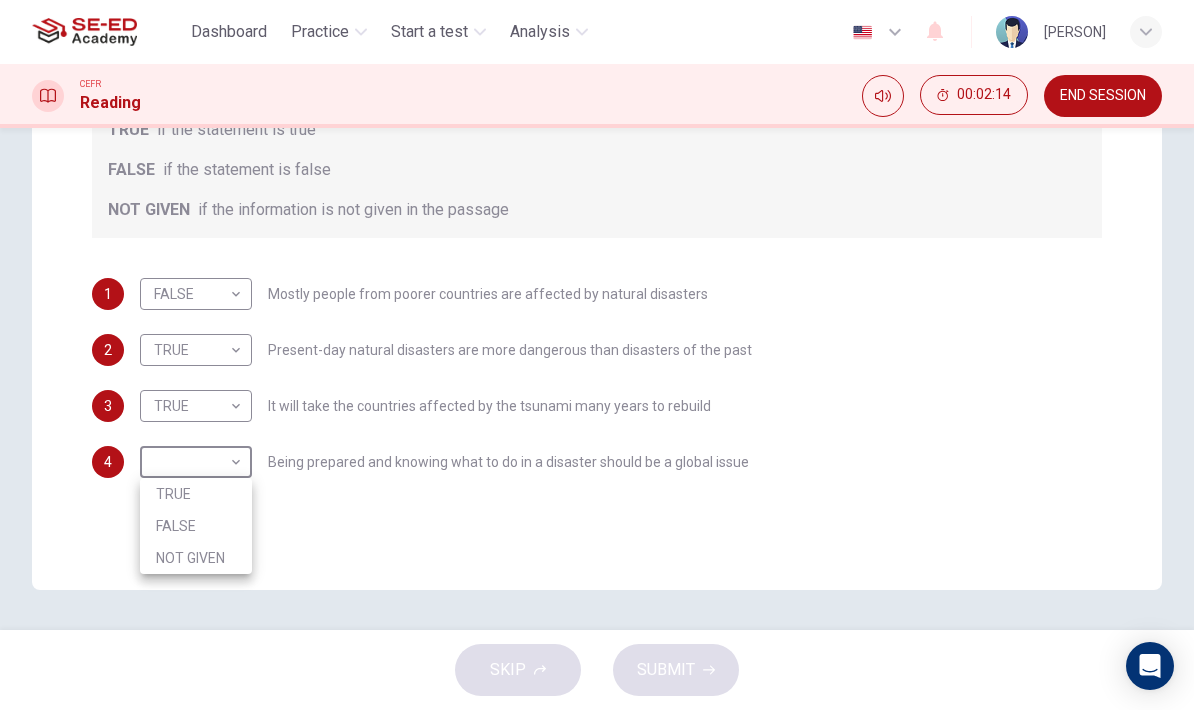 click on "TRUE" at bounding box center [196, 494] 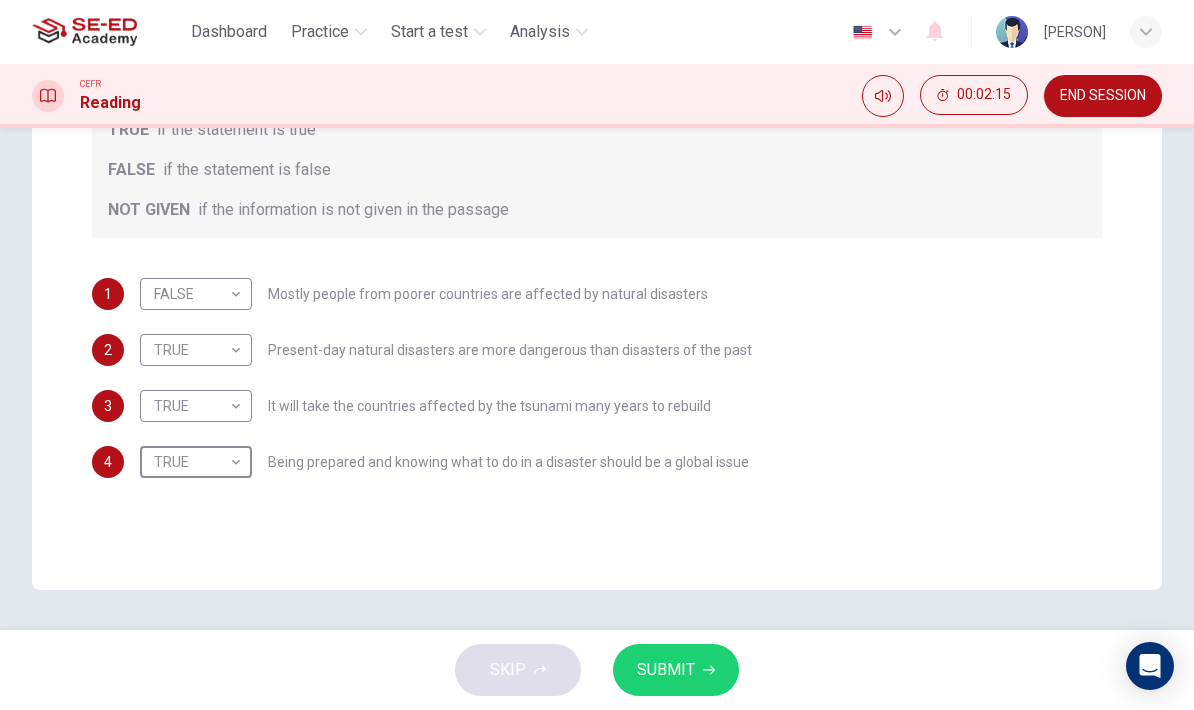 click on "SUBMIT" at bounding box center [666, 670] 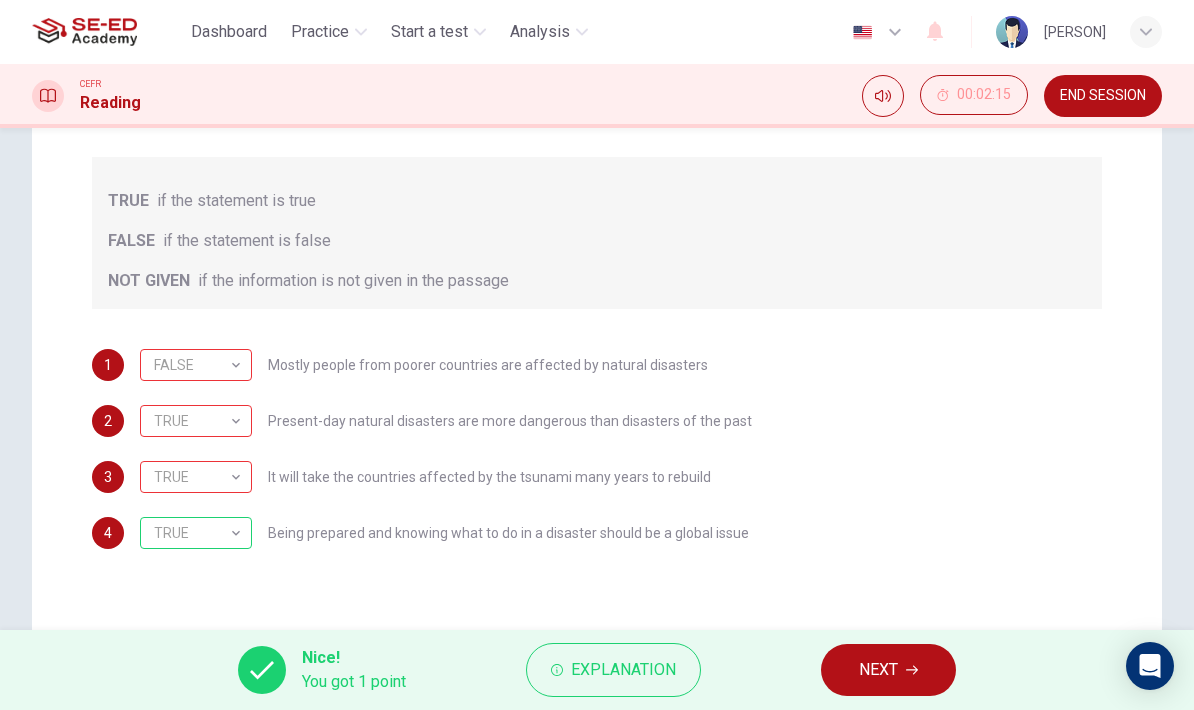 scroll, scrollTop: 312, scrollLeft: 0, axis: vertical 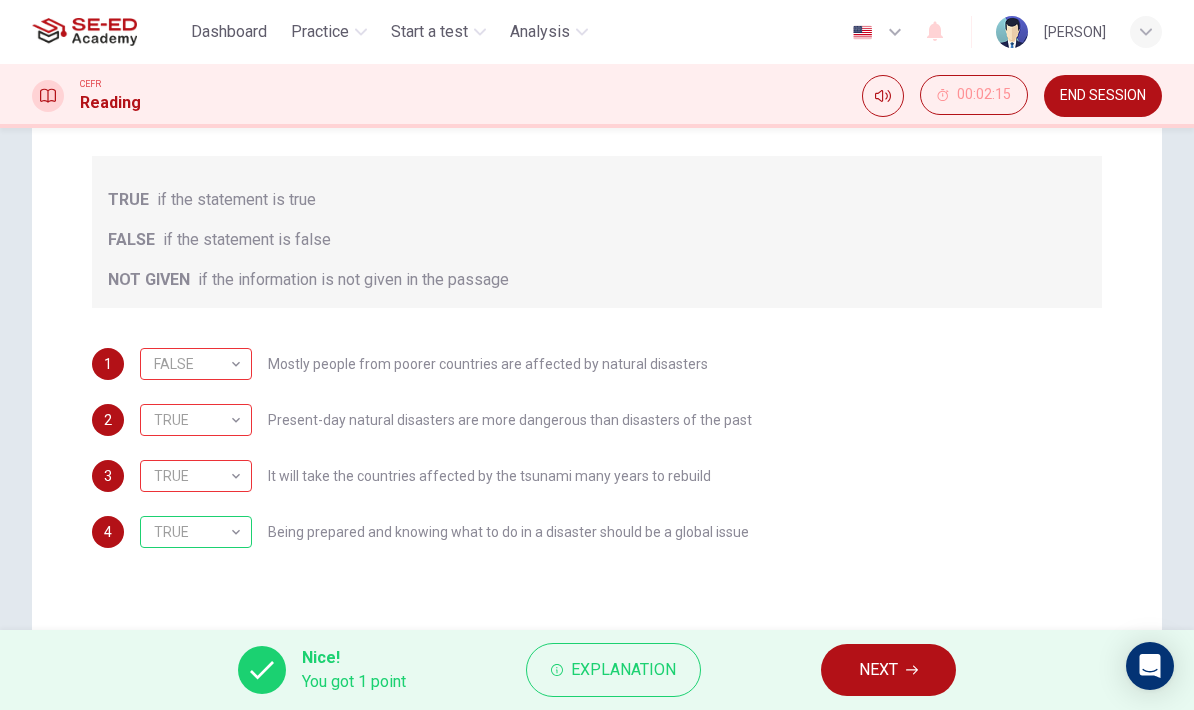 click on "Explanation" at bounding box center [623, 670] 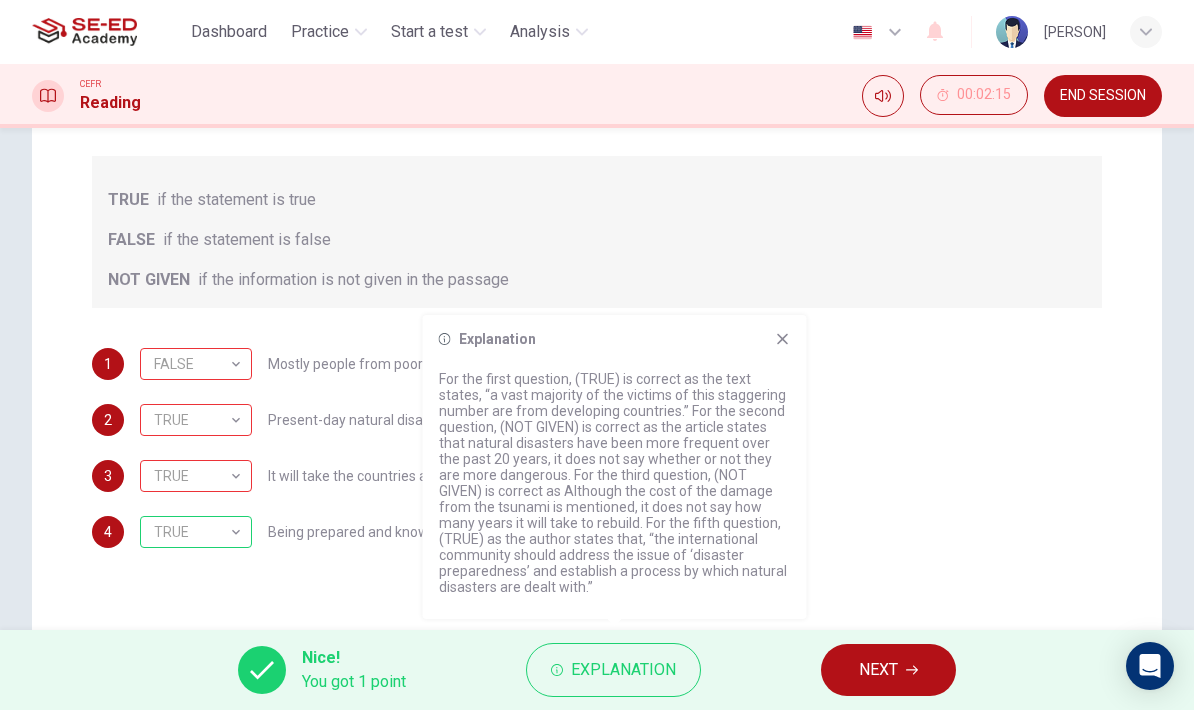 click on "Explanation For the first question, (TRUE) is correct as the text states, “a vast majority of the victims of this staggering number are from developing countries.”
For the second question, (NOT GIVEN) is correct as the article states that natural disasters have been more frequent over the past 20 years, it does not say whether or not they are more dangerous.
For the third question, (NOT GIVEN) is correct as Although the cost of the damage from the tsunami is mentioned, it does not say how many years it will take to rebuild.
For the fifth question, (TRUE) as the author states that, “the international community should address the issue of ‘disaster preparedness’ and establish a process by which natural disasters are dealt with.”" at bounding box center [615, 467] 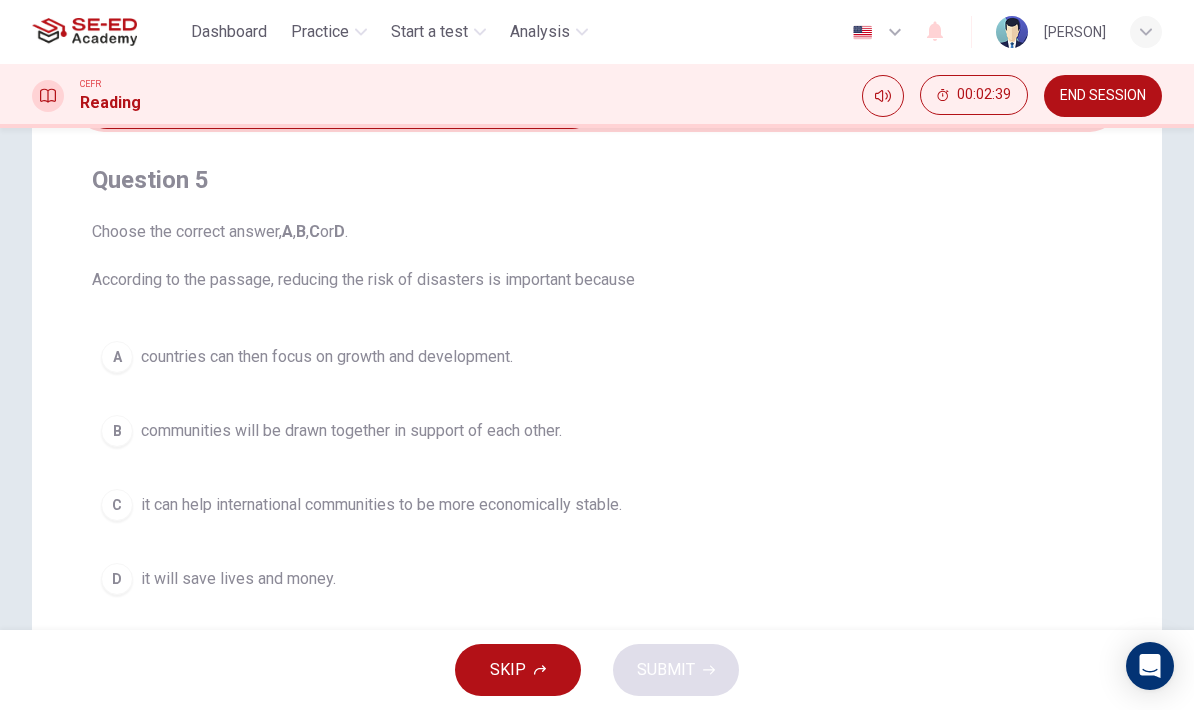 scroll, scrollTop: 145, scrollLeft: 0, axis: vertical 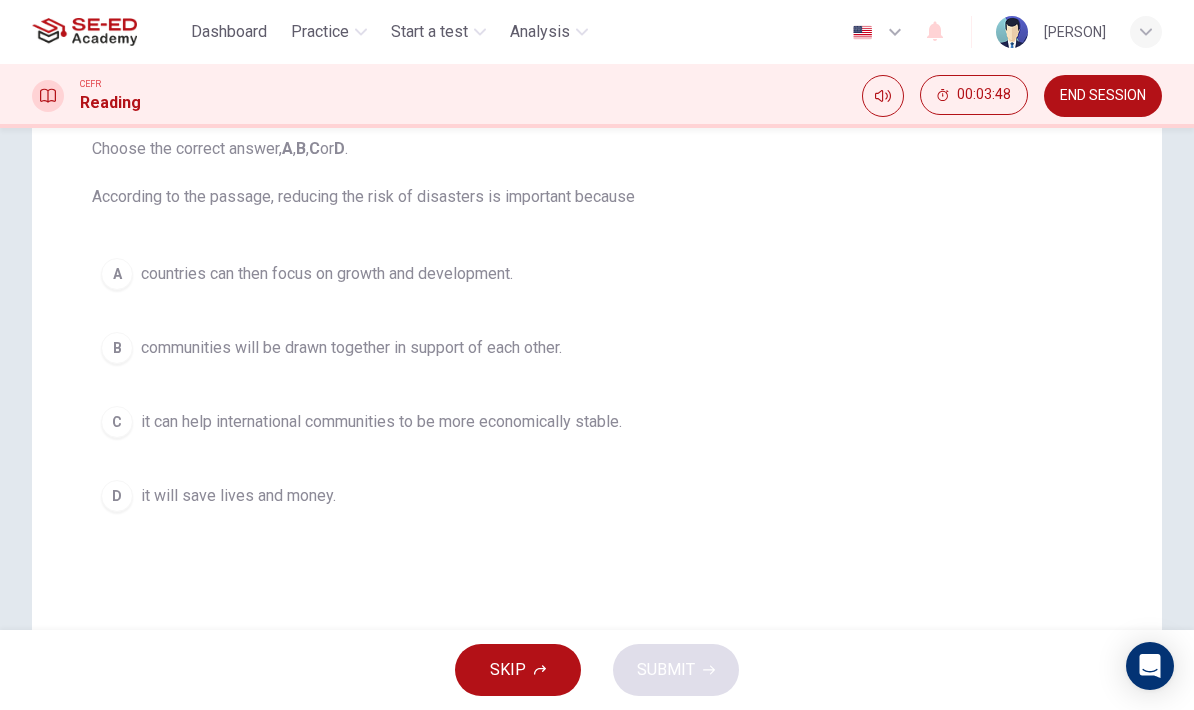 click on "D" at bounding box center (117, 496) 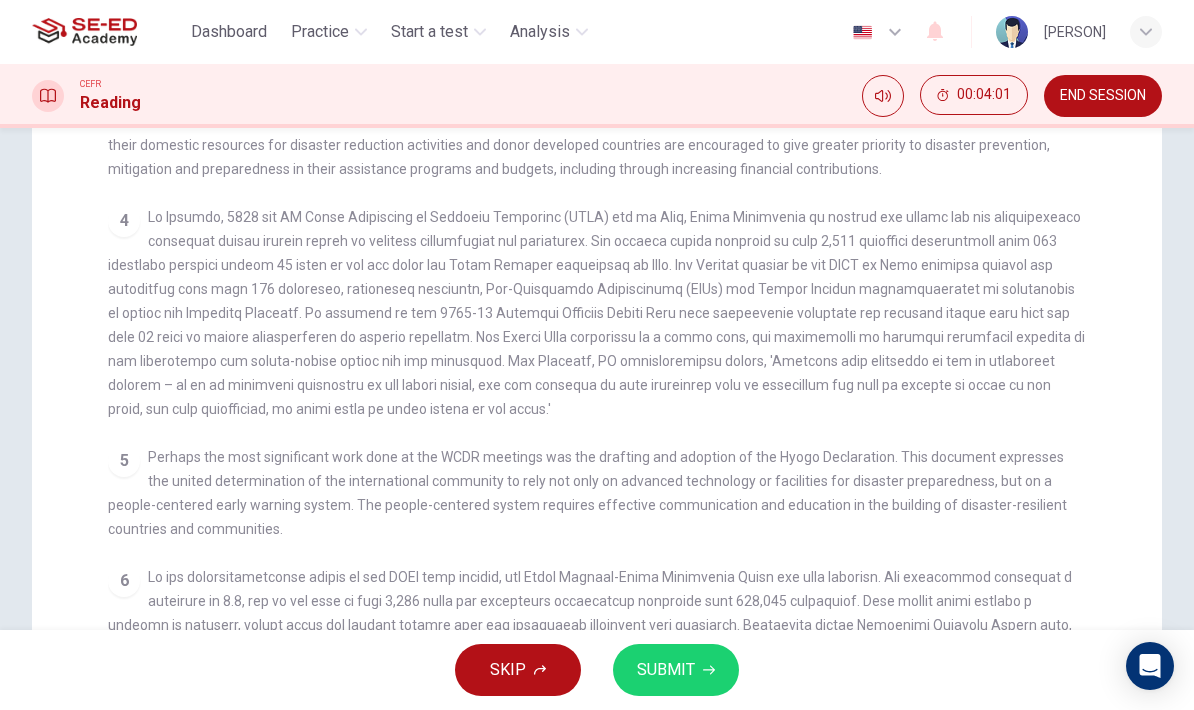 scroll, scrollTop: 763, scrollLeft: 0, axis: vertical 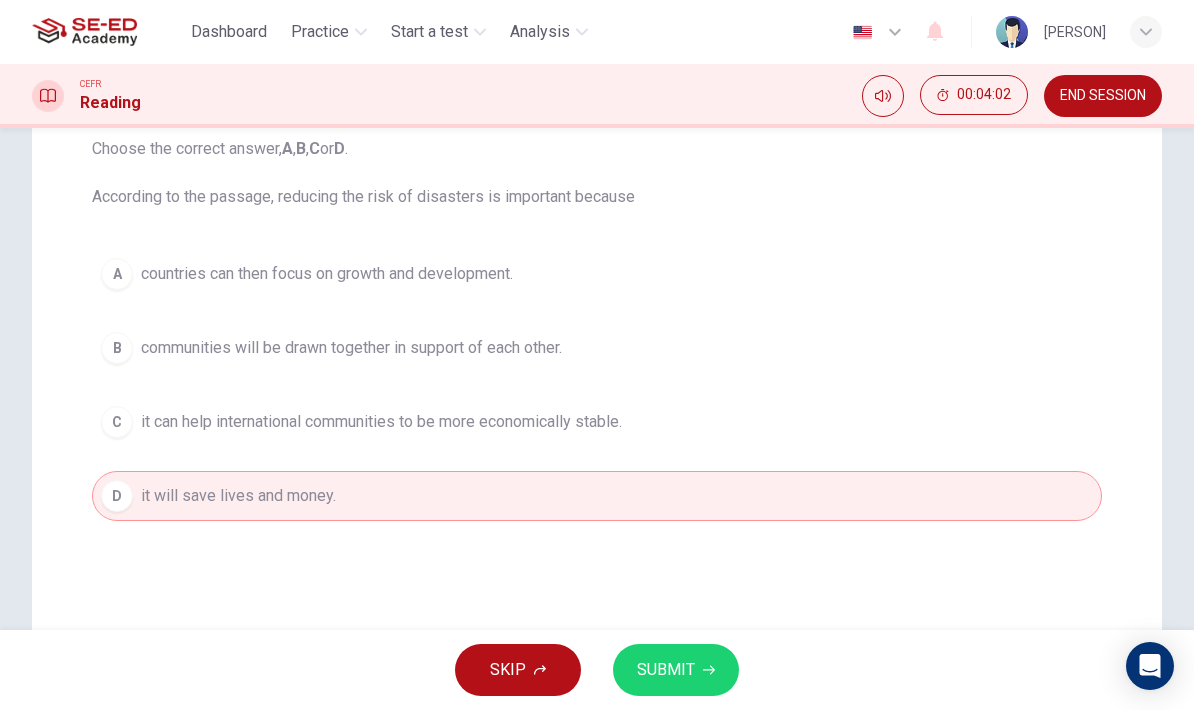 click on "SUBMIT" at bounding box center [666, 670] 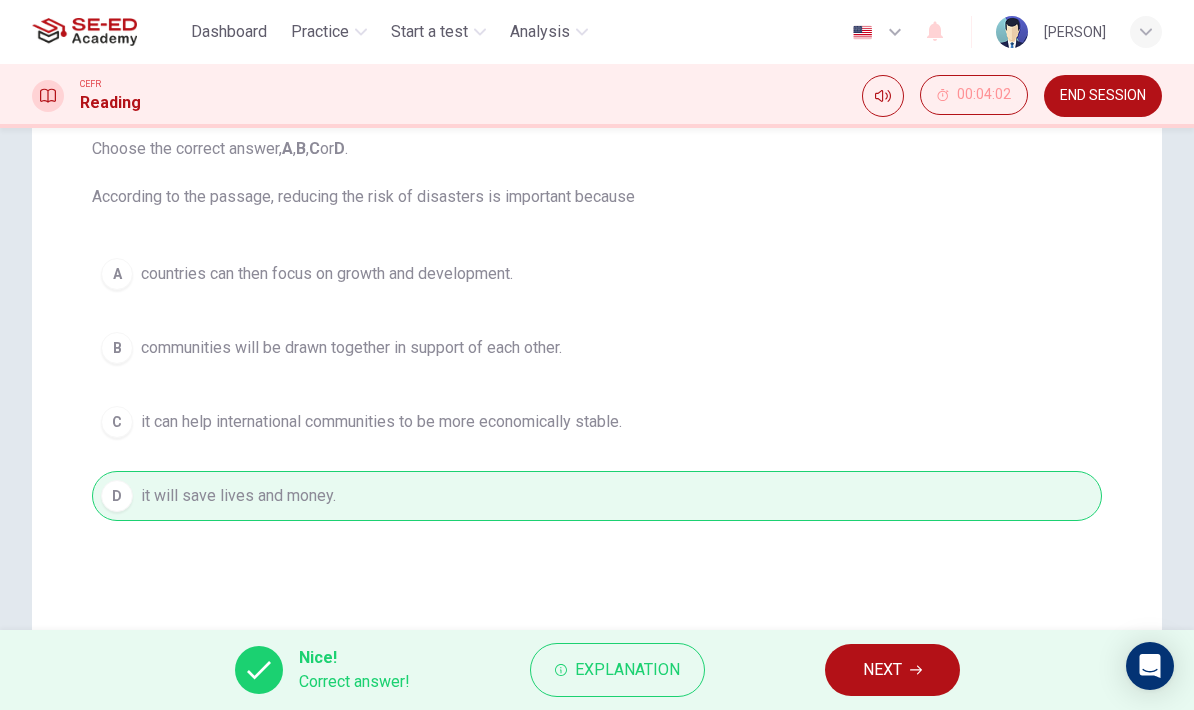 click on "NEXT" at bounding box center [892, 670] 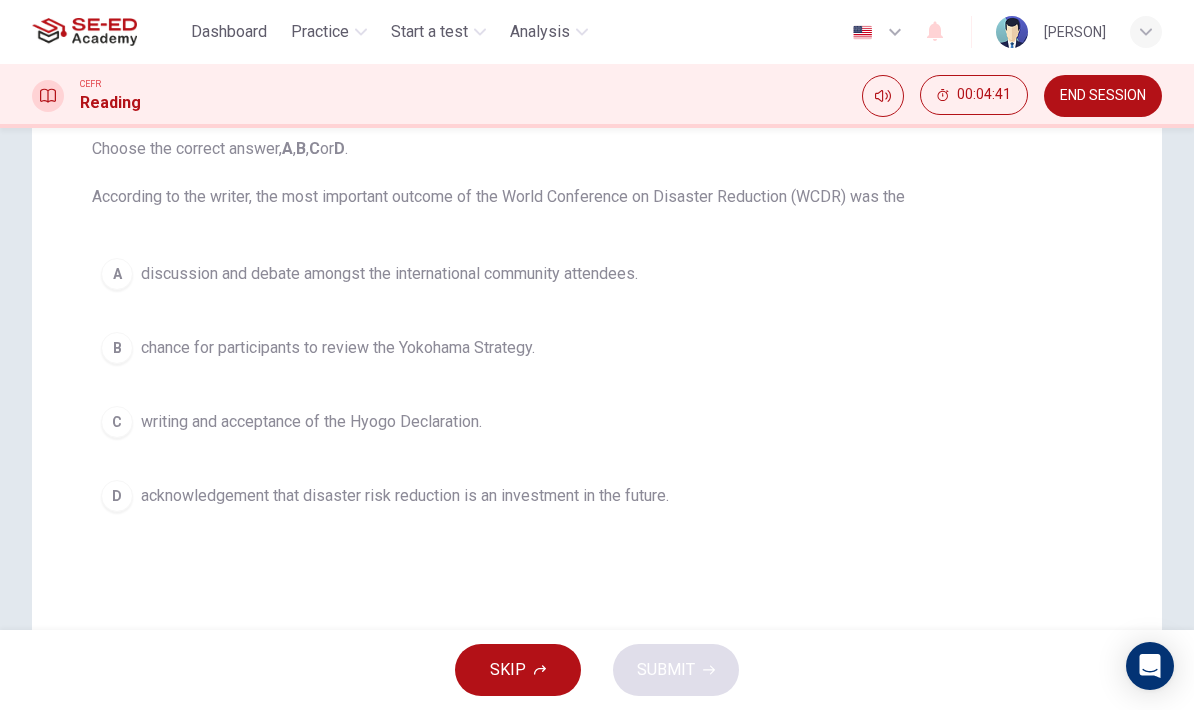 click on "acknowledgement that disaster risk reduction is an investment in the future." at bounding box center (405, 496) 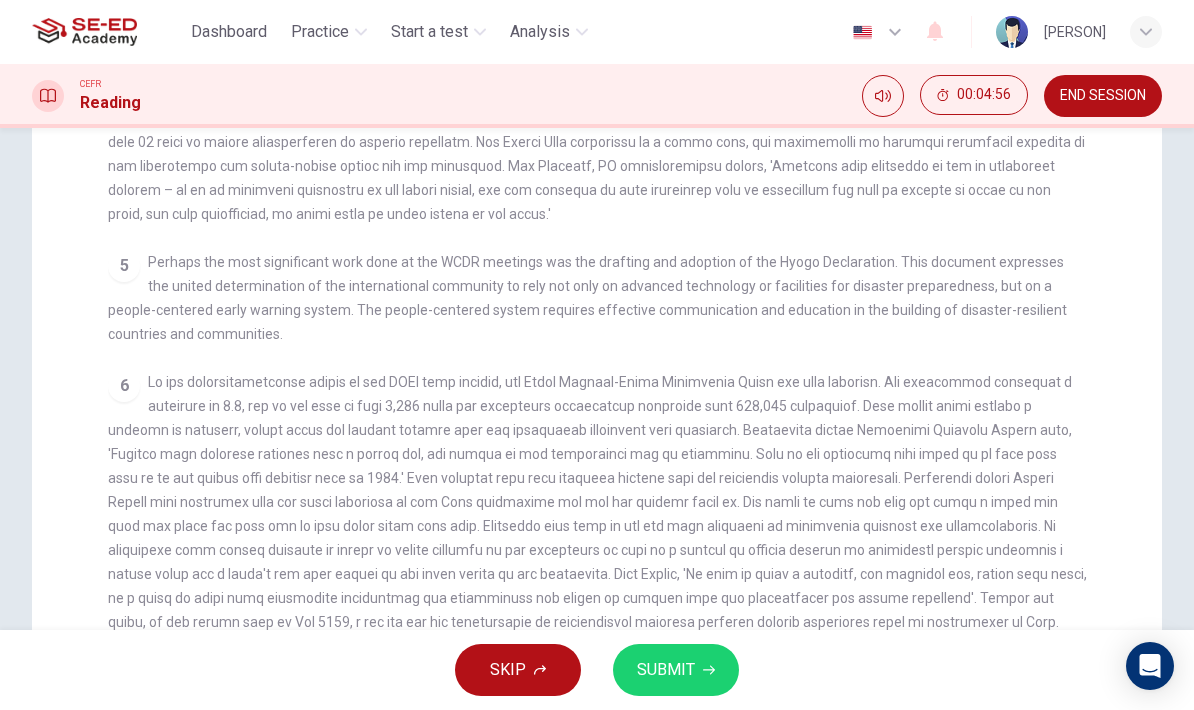 scroll, scrollTop: 487, scrollLeft: 0, axis: vertical 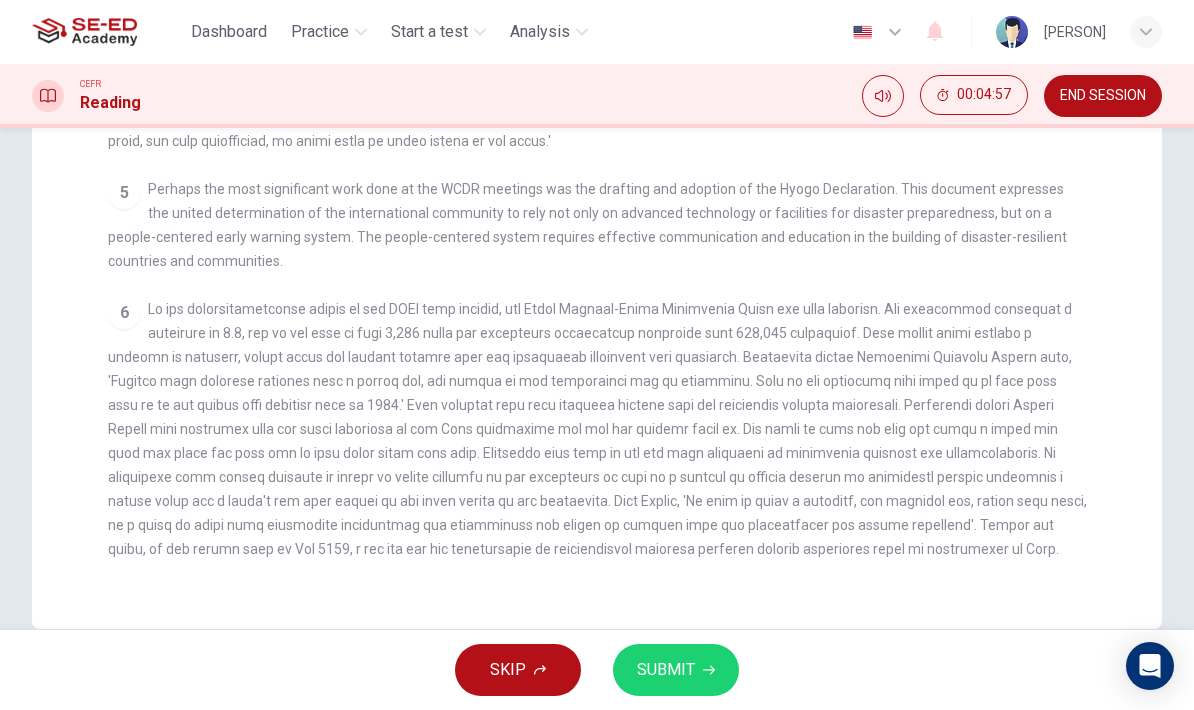 click on "SUBMIT" at bounding box center (666, 670) 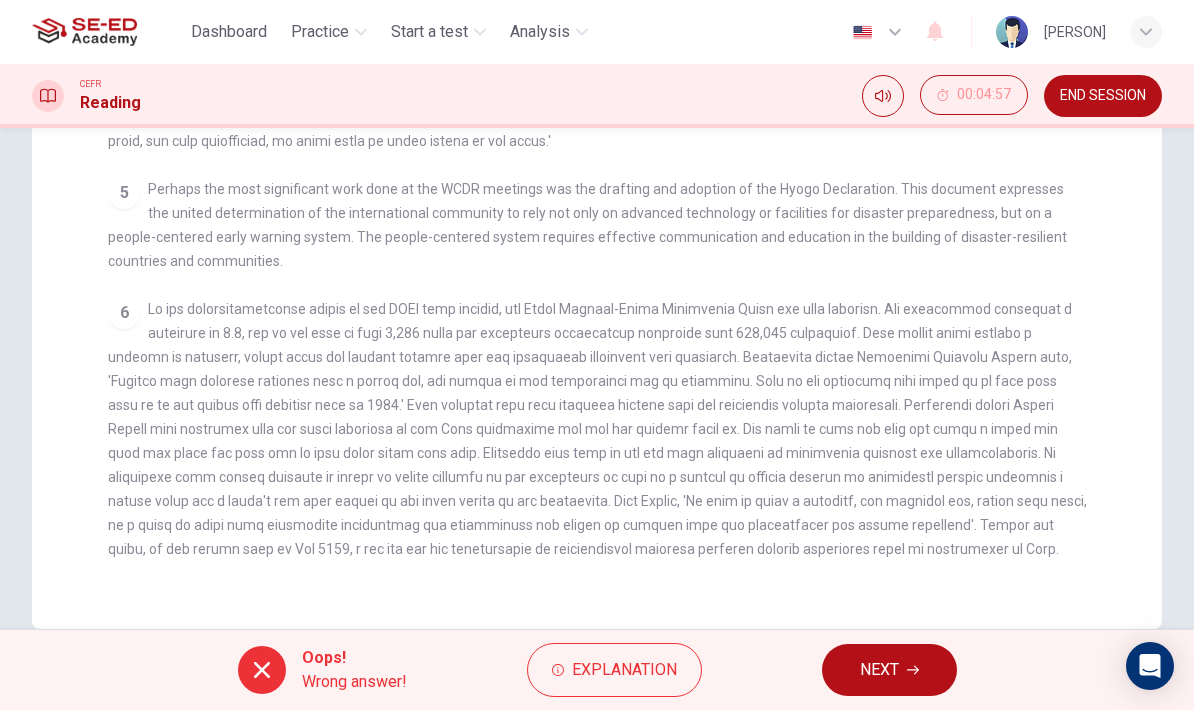 click on "NEXT" at bounding box center [889, 670] 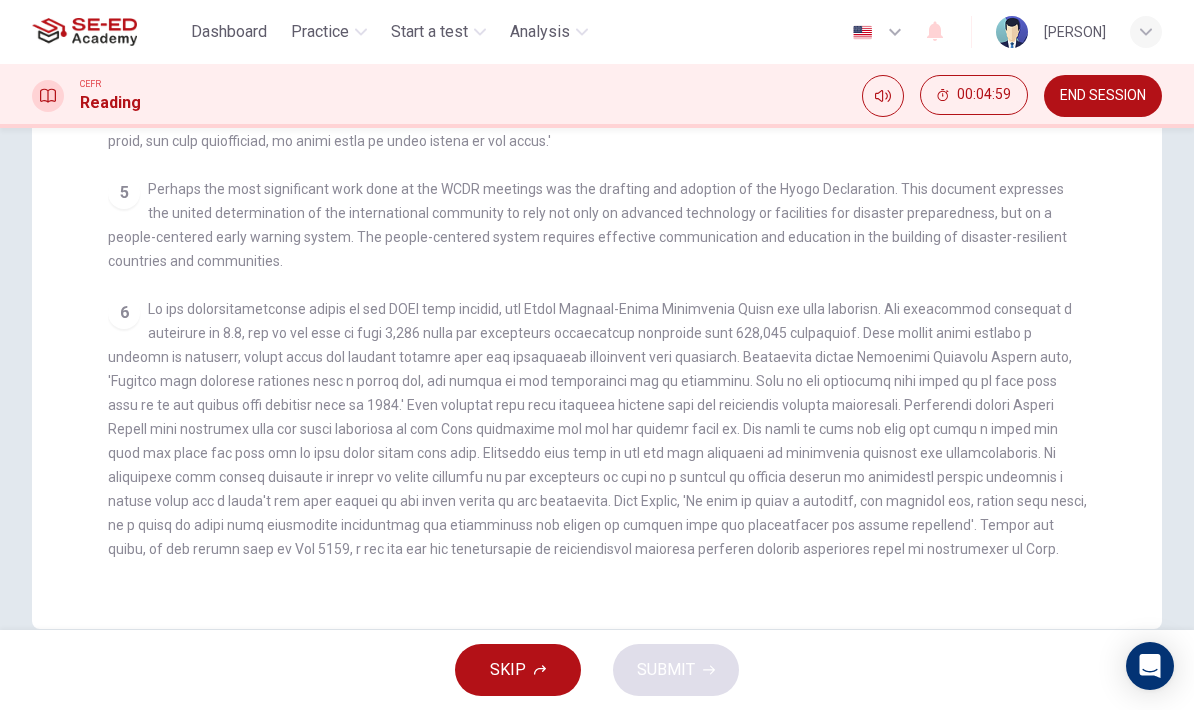 click on "END SESSION" at bounding box center [1103, 96] 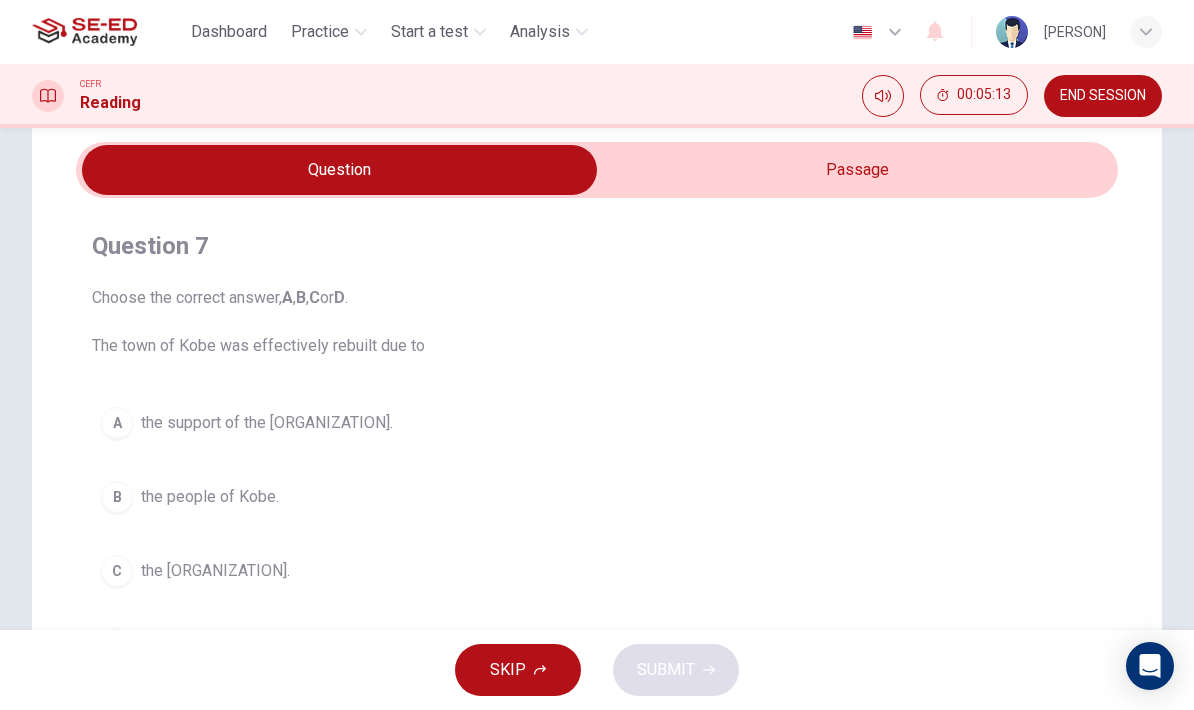 scroll, scrollTop: 110, scrollLeft: 0, axis: vertical 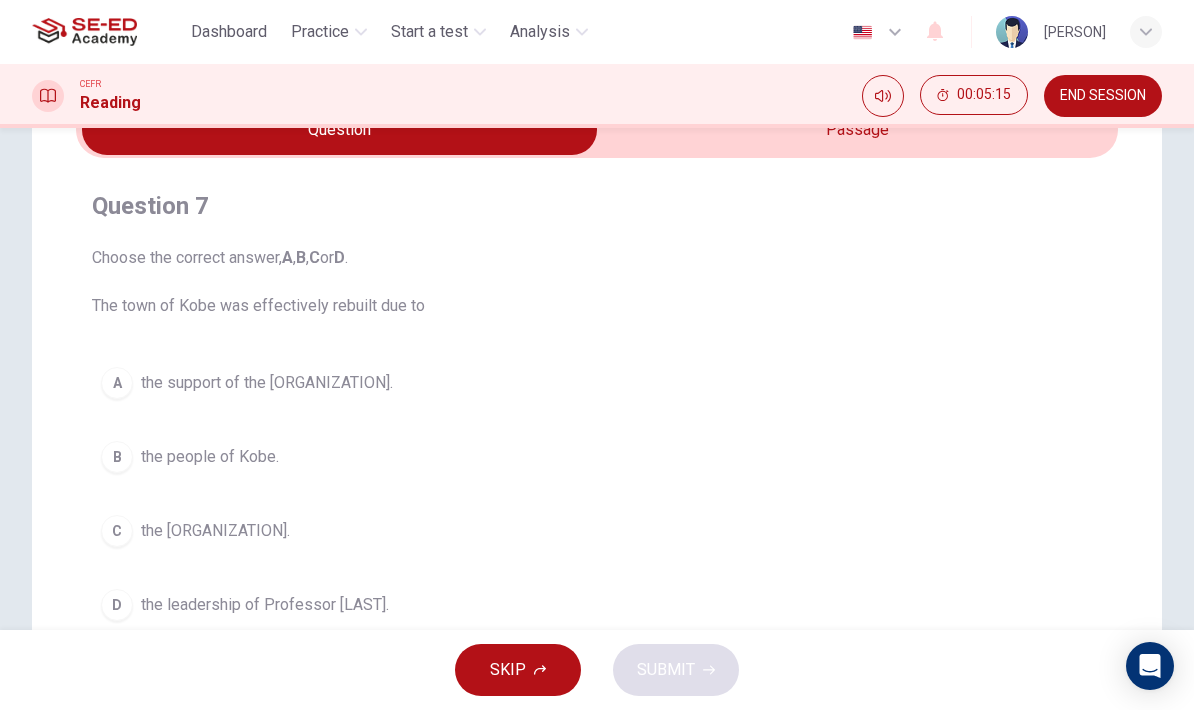 click at bounding box center (339, 130) 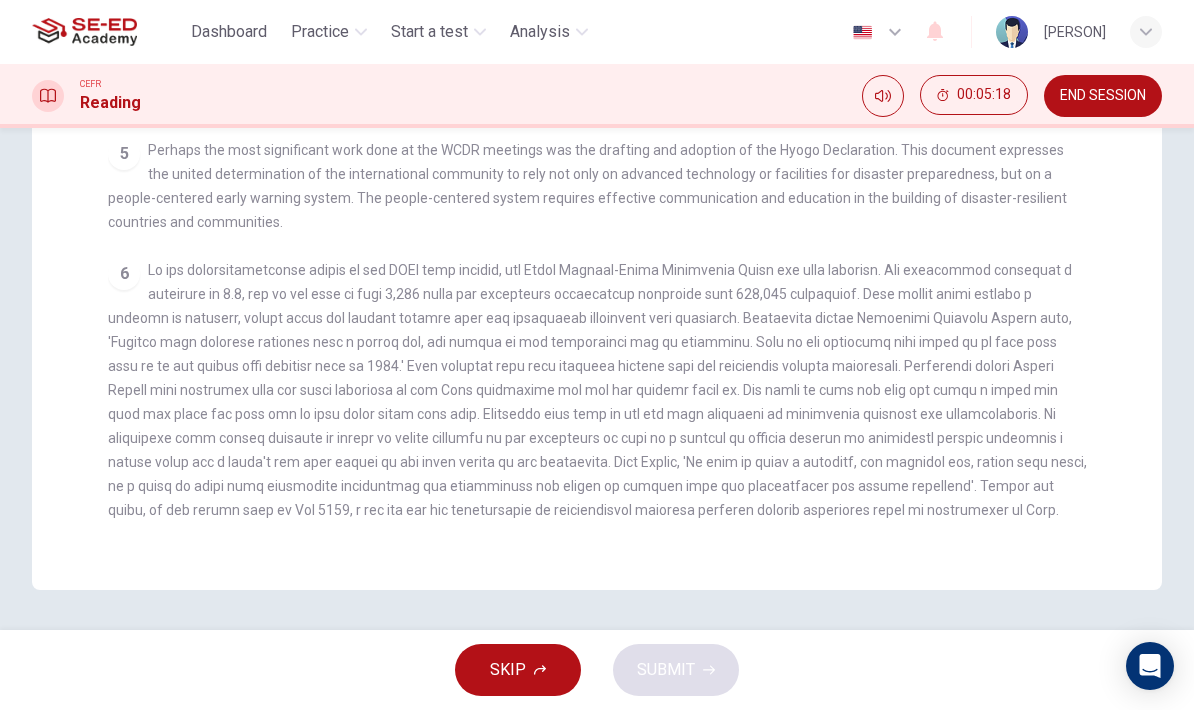 click at bounding box center [597, 390] 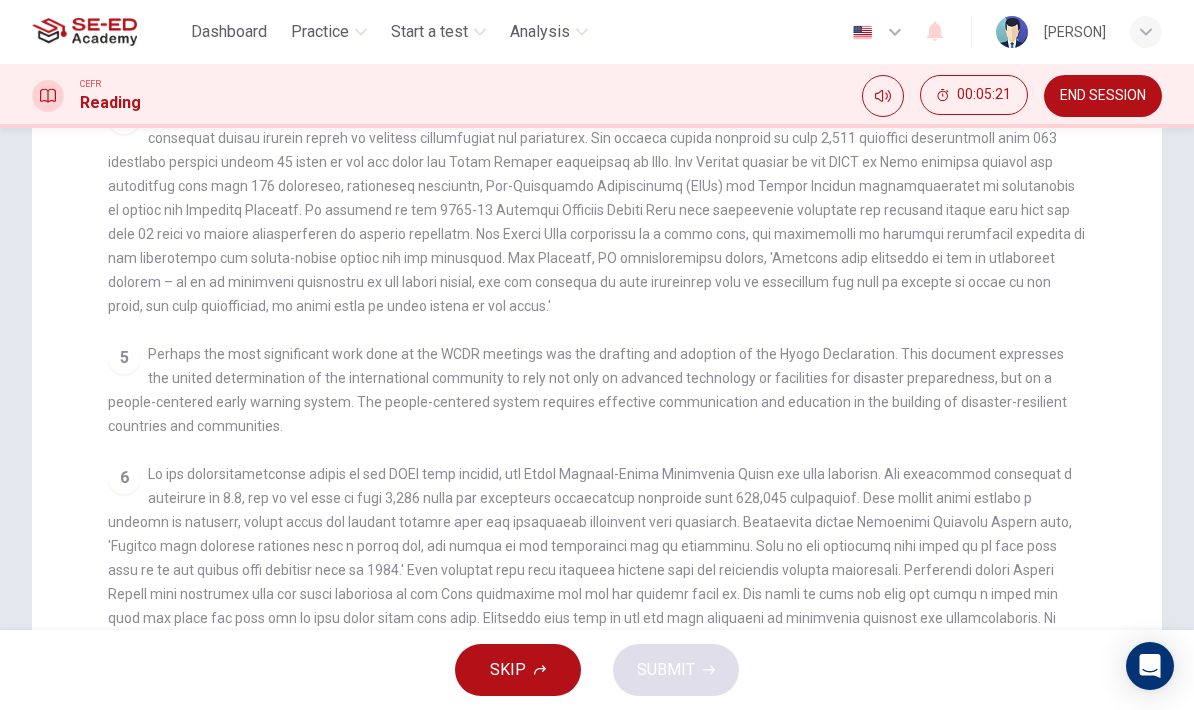 scroll, scrollTop: 317, scrollLeft: 0, axis: vertical 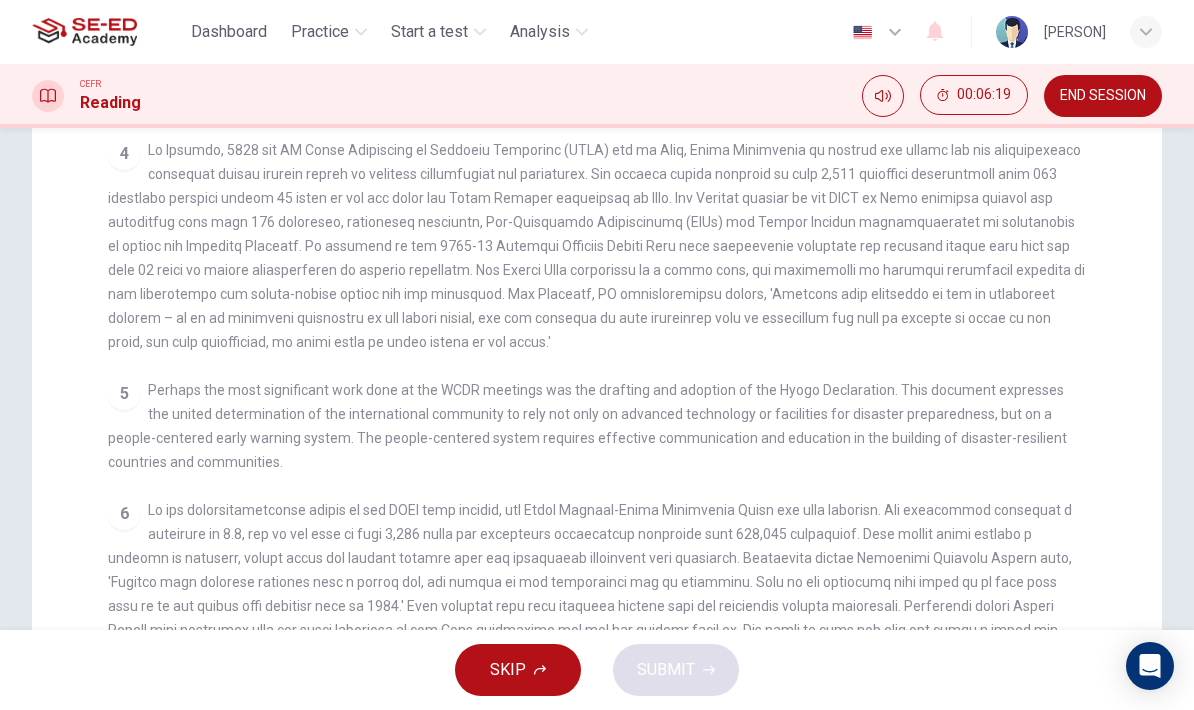 click on "5 Perhaps the most significant work done at the WCDR meetings was the drafting and adoption of the Hyogo Declaration. This document expresses the united determination of the international community to rely not only on advanced technology or facilities for disaster preparedness, but on a people-centered early warning system. The people-centered system requires effective communication and education in the building of disaster-resilient countries and communities." at bounding box center (597, 426) 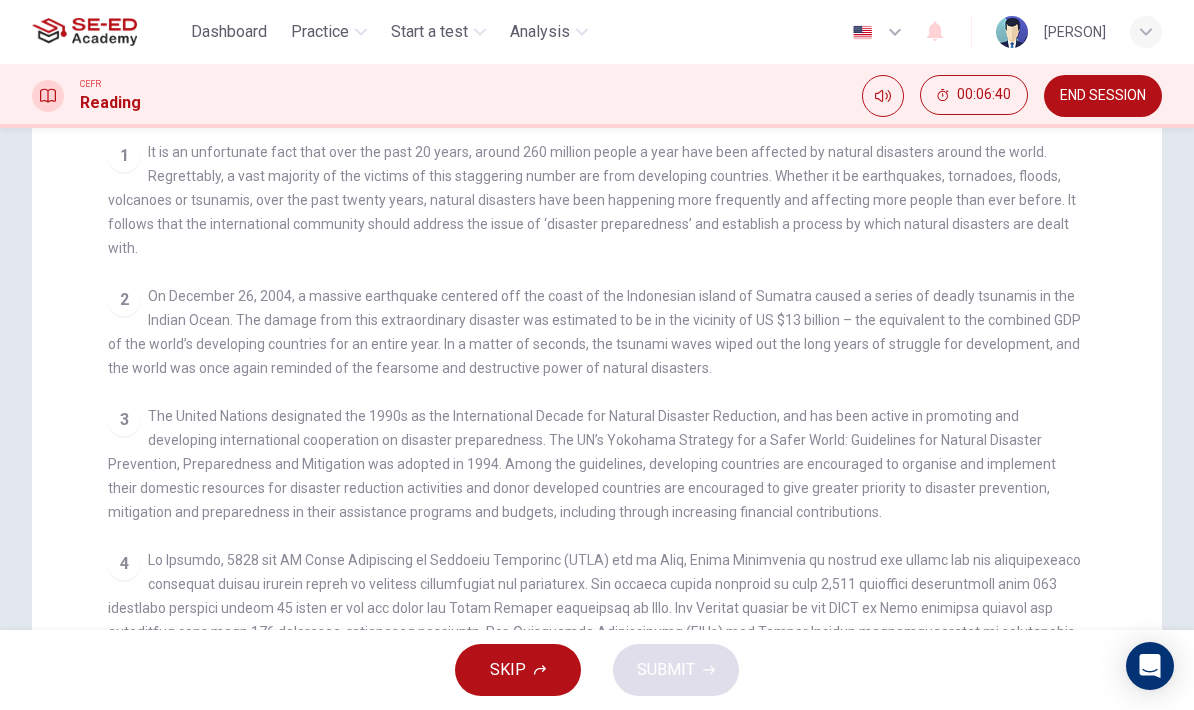 scroll, scrollTop: 186, scrollLeft: 0, axis: vertical 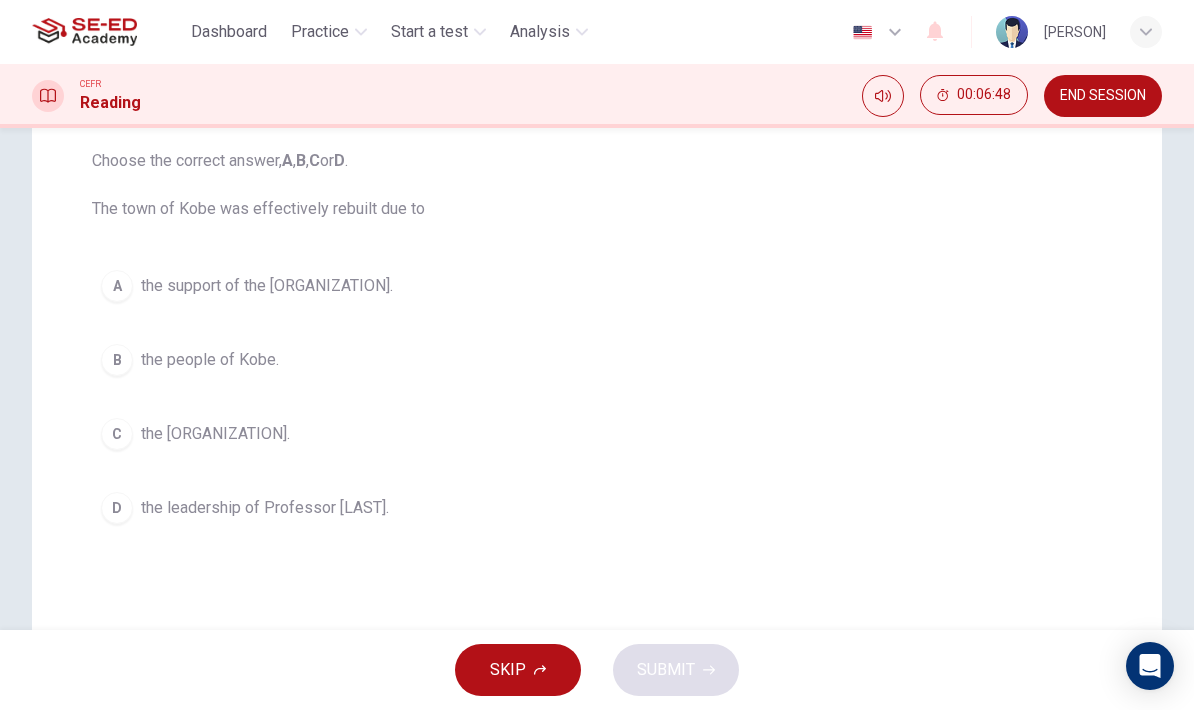 click on "the [ORGANIZATION]." at bounding box center [215, 434] 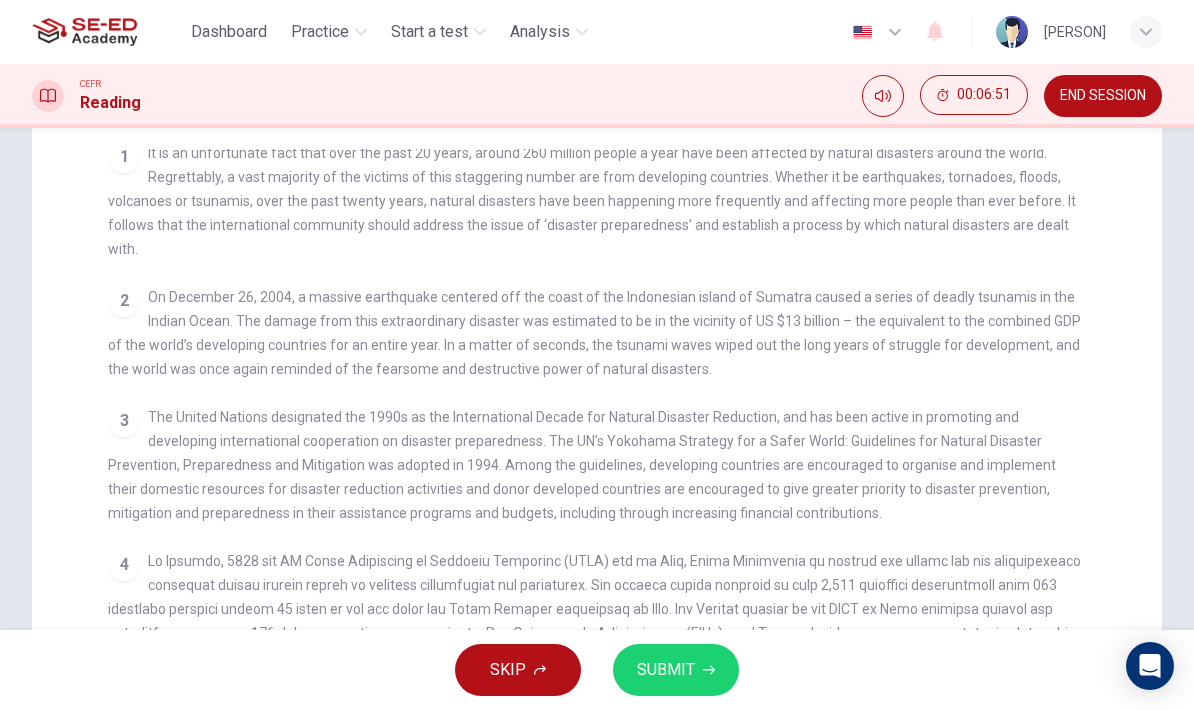 scroll, scrollTop: 657, scrollLeft: 0, axis: vertical 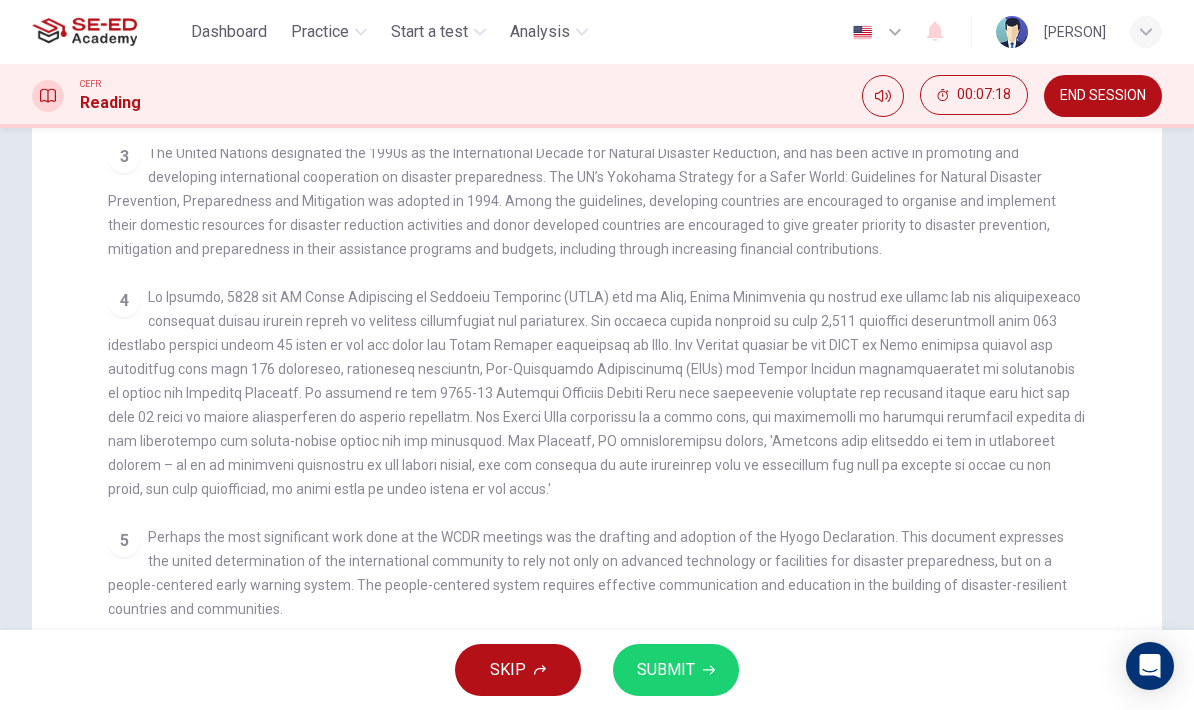 checkbox on "false" 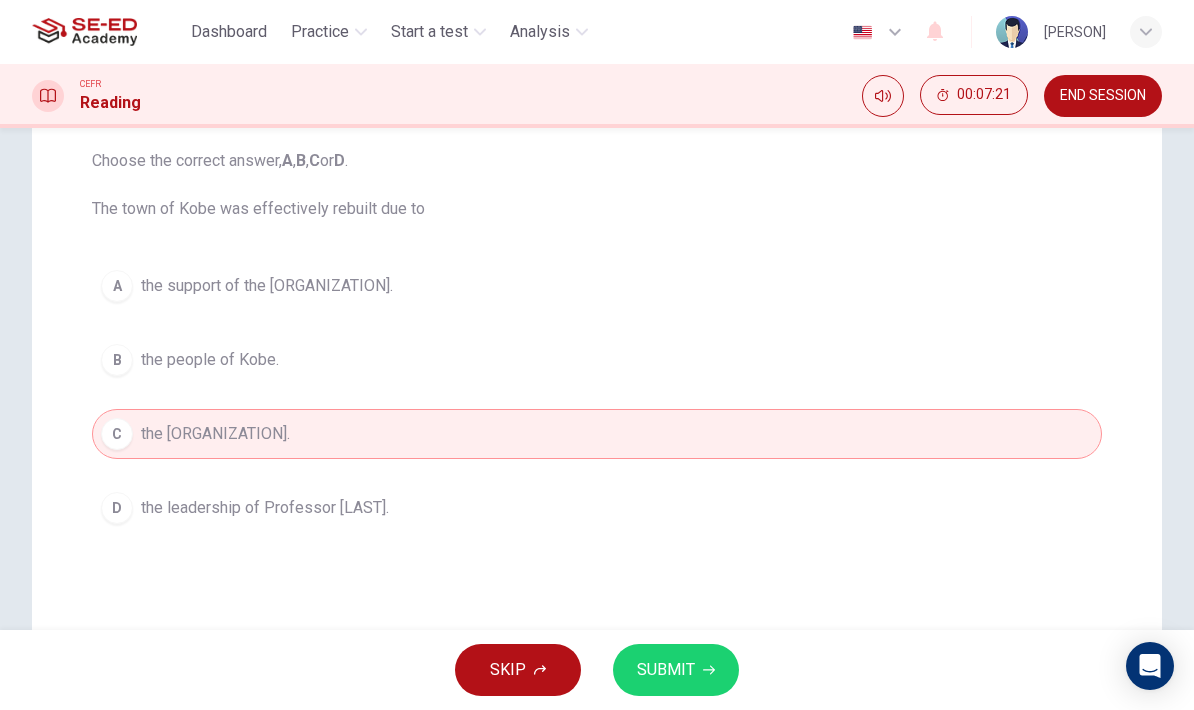 click on "A the support of the United Nations." at bounding box center [597, 286] 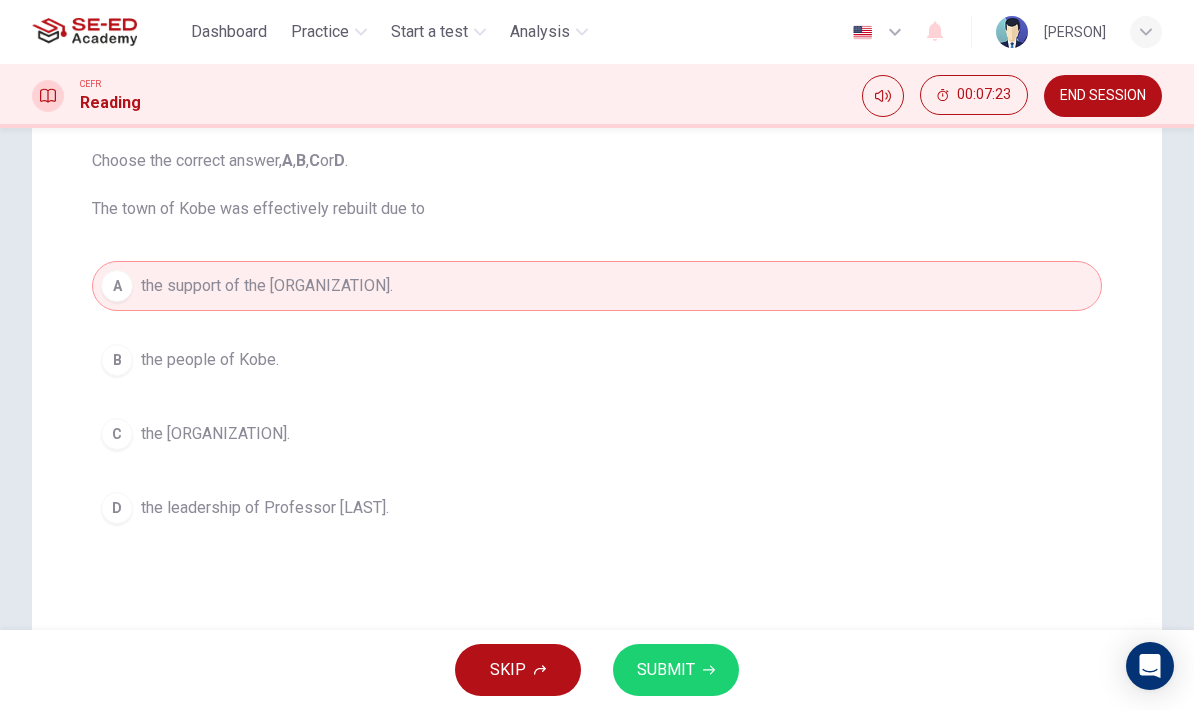 click on "SUBMIT" at bounding box center (676, 670) 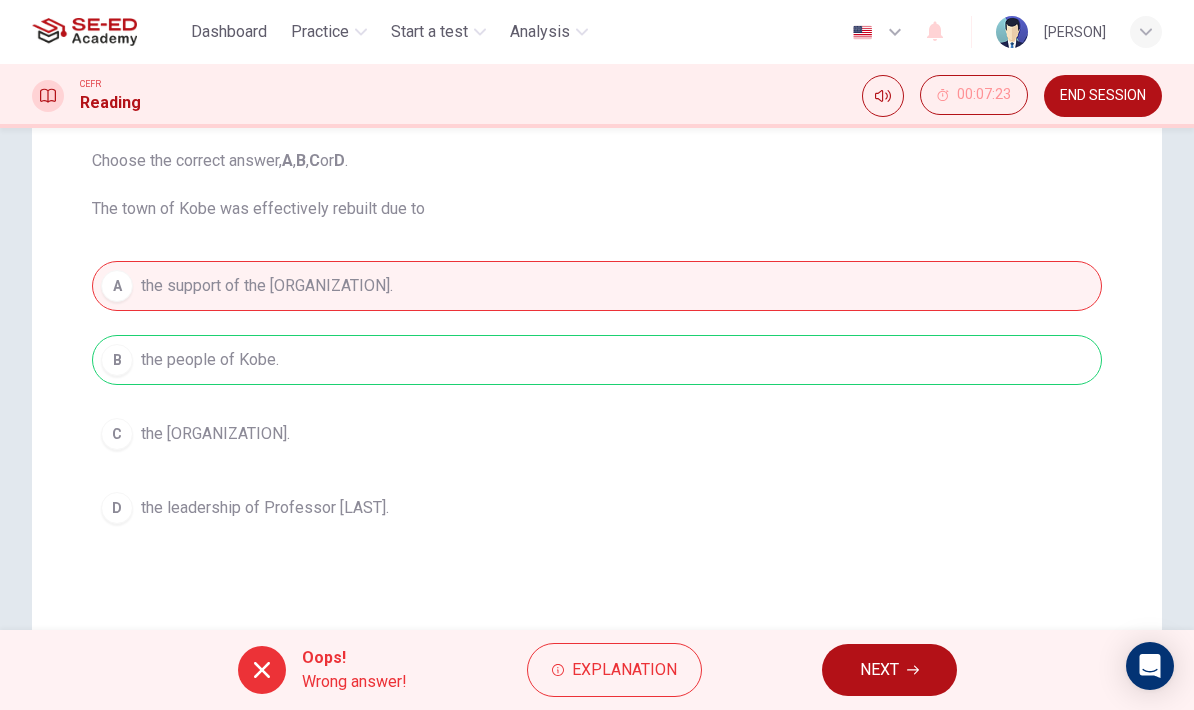 click on "NEXT" at bounding box center (879, 670) 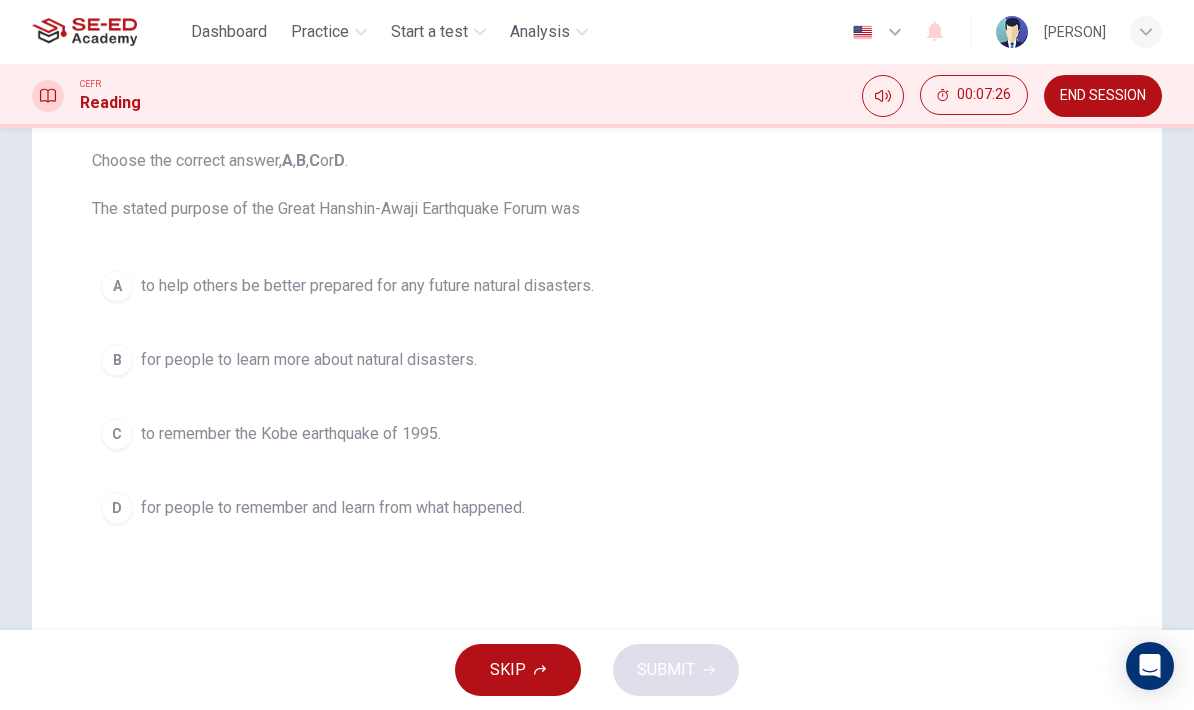 click on "END SESSION" at bounding box center (1103, 96) 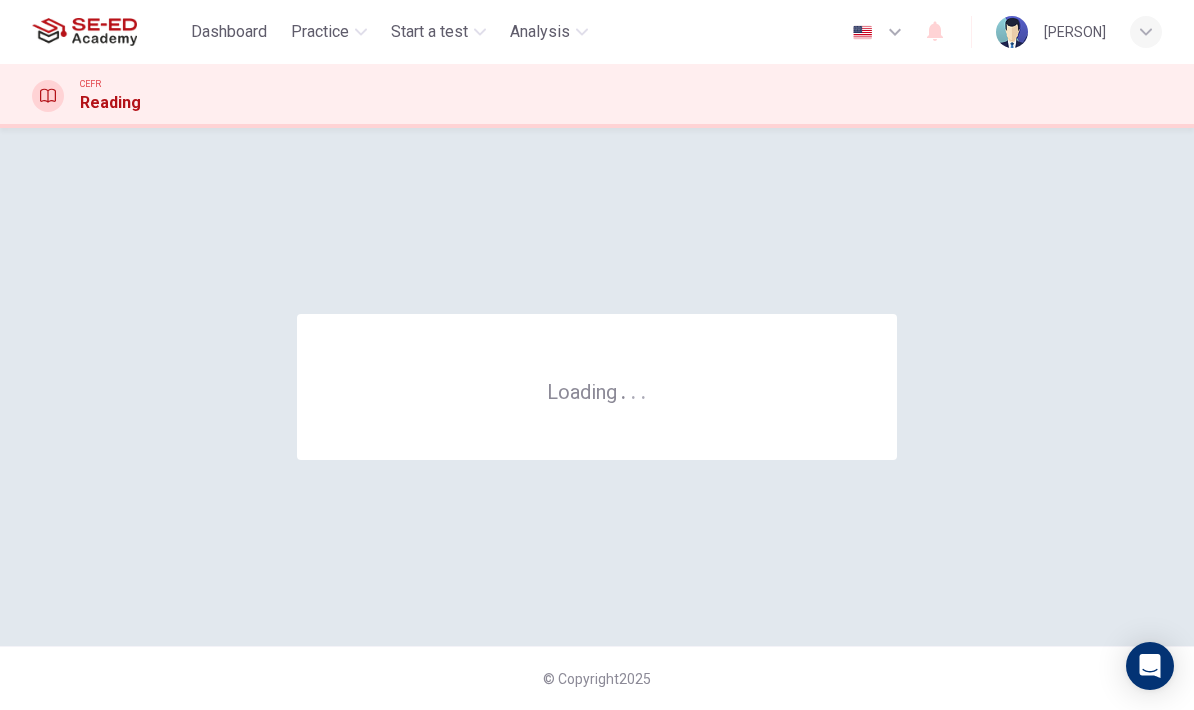 scroll, scrollTop: 0, scrollLeft: 0, axis: both 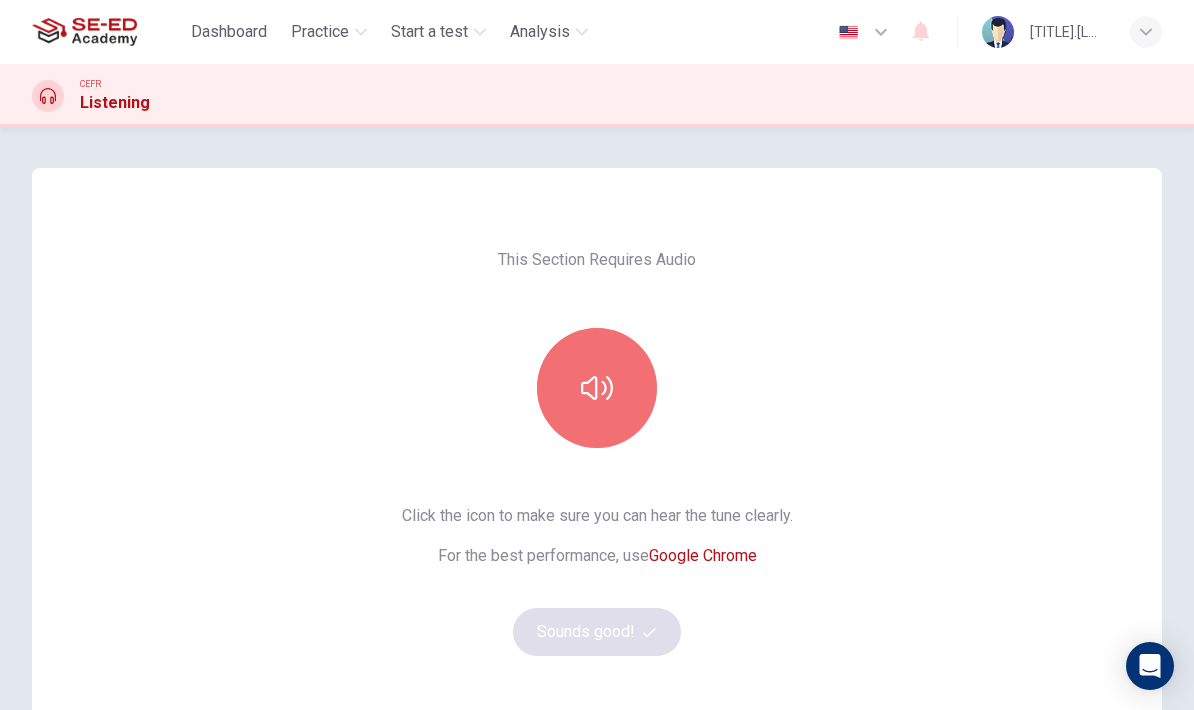 click 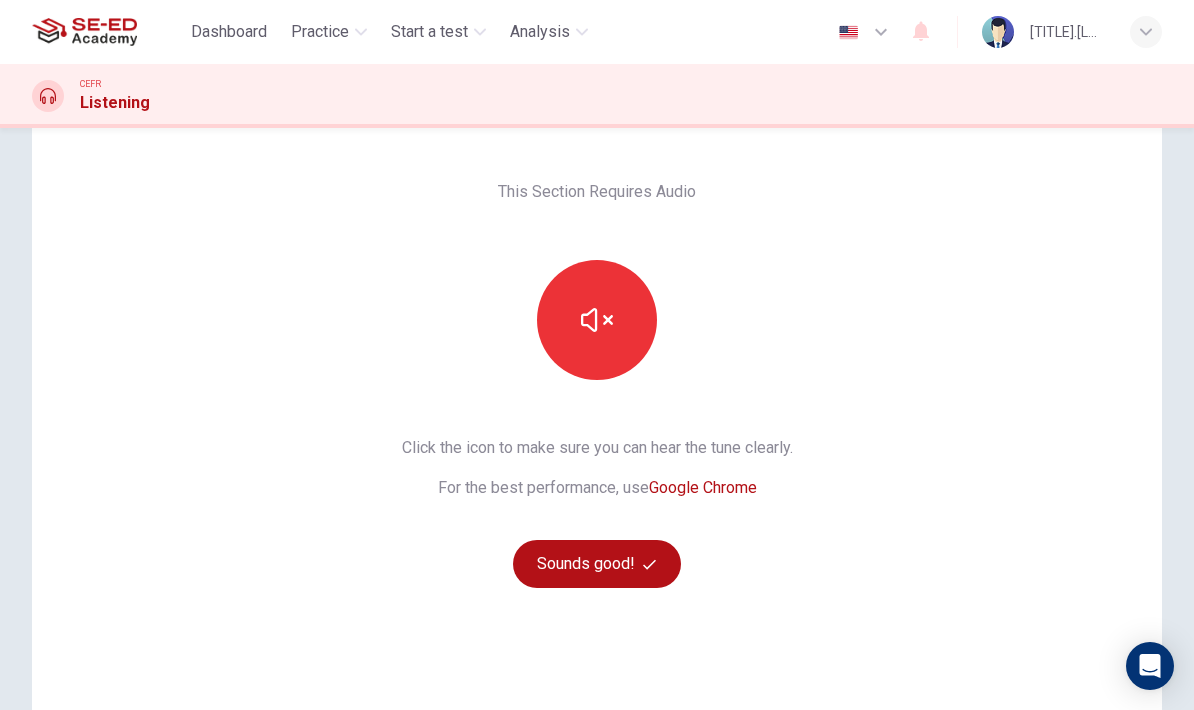 scroll, scrollTop: 127, scrollLeft: 0, axis: vertical 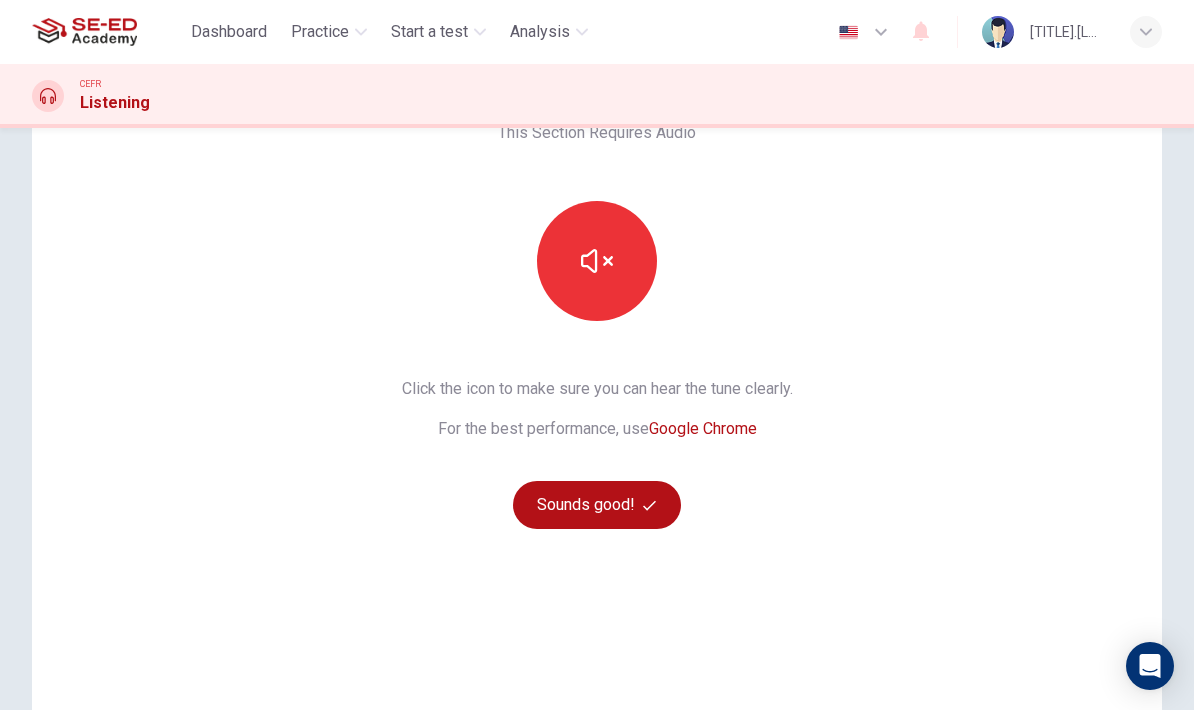 click on "Sounds good!" at bounding box center [597, 505] 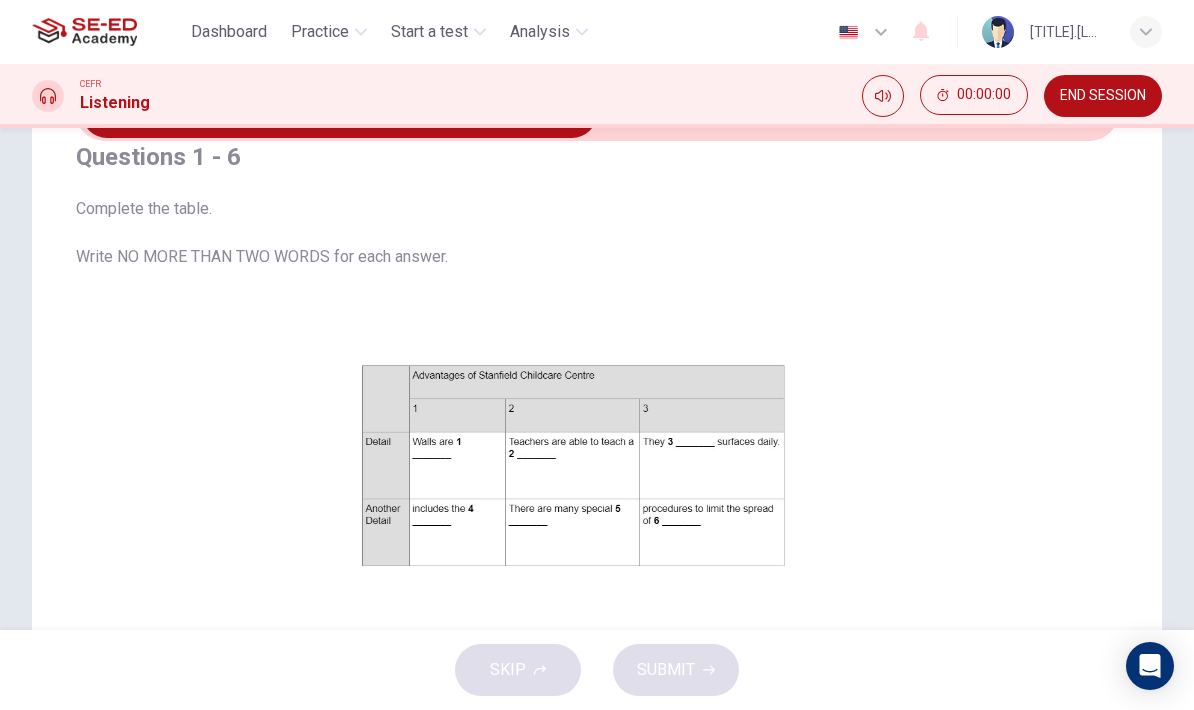 scroll, scrollTop: 47, scrollLeft: 0, axis: vertical 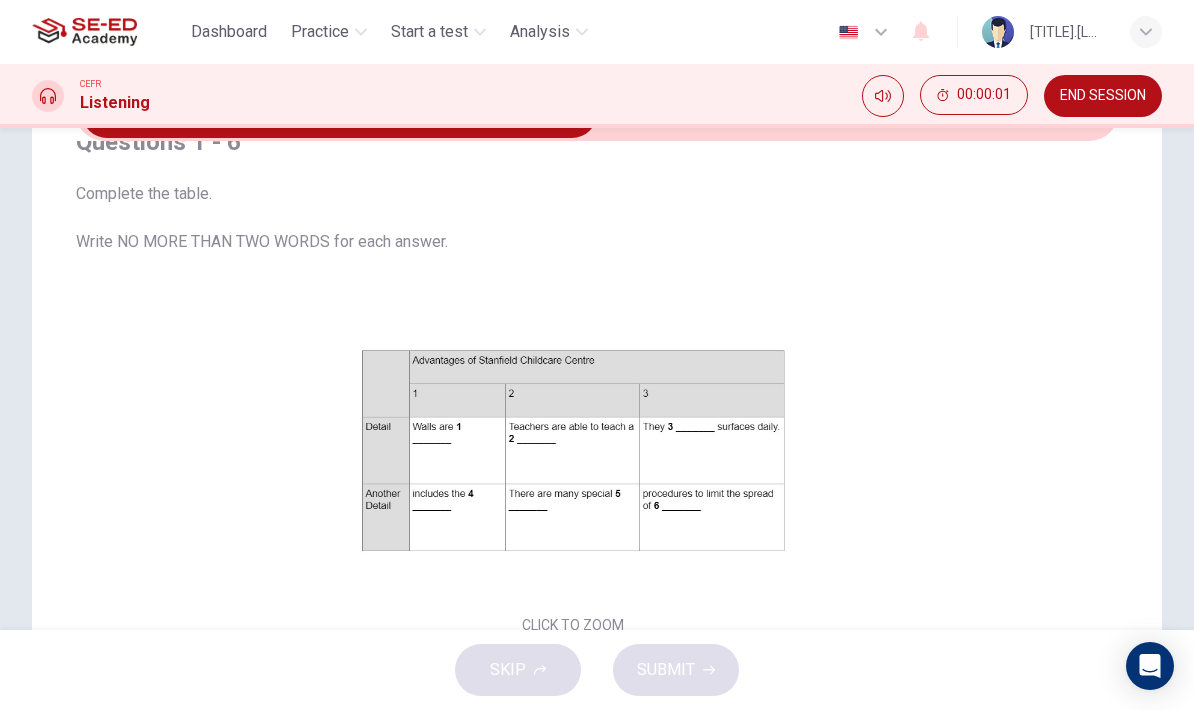 click on "Click to Zoom" at bounding box center [573, 467] 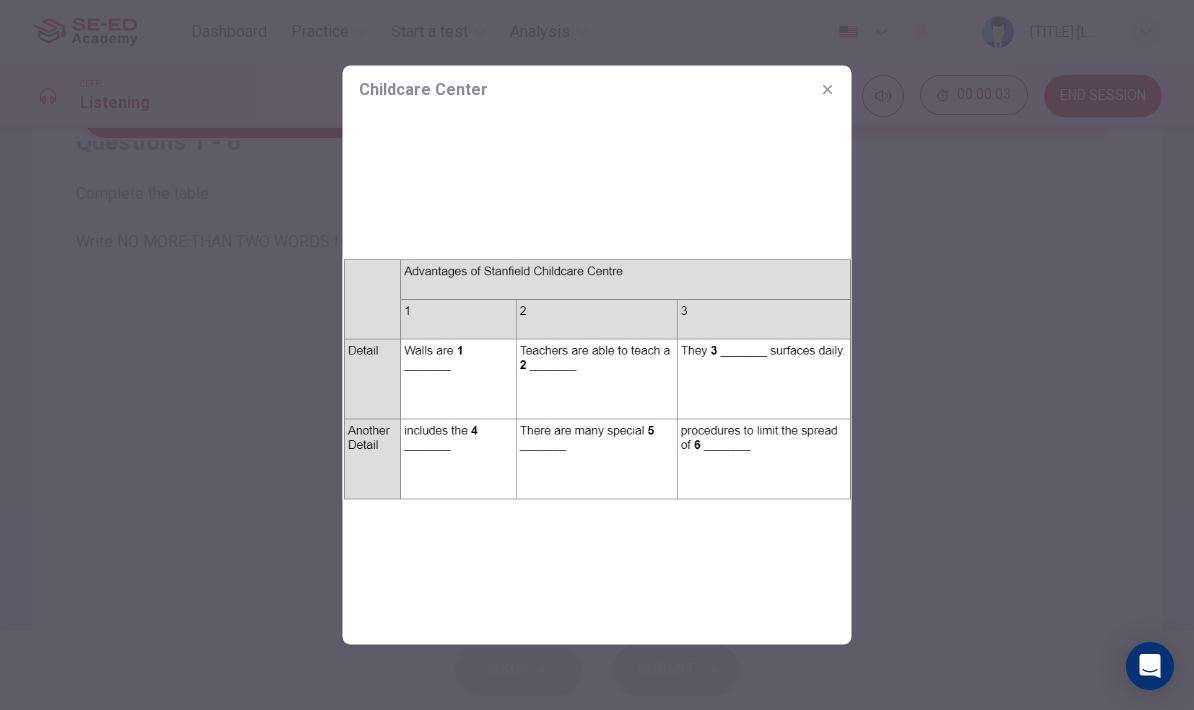 click at bounding box center (828, 90) 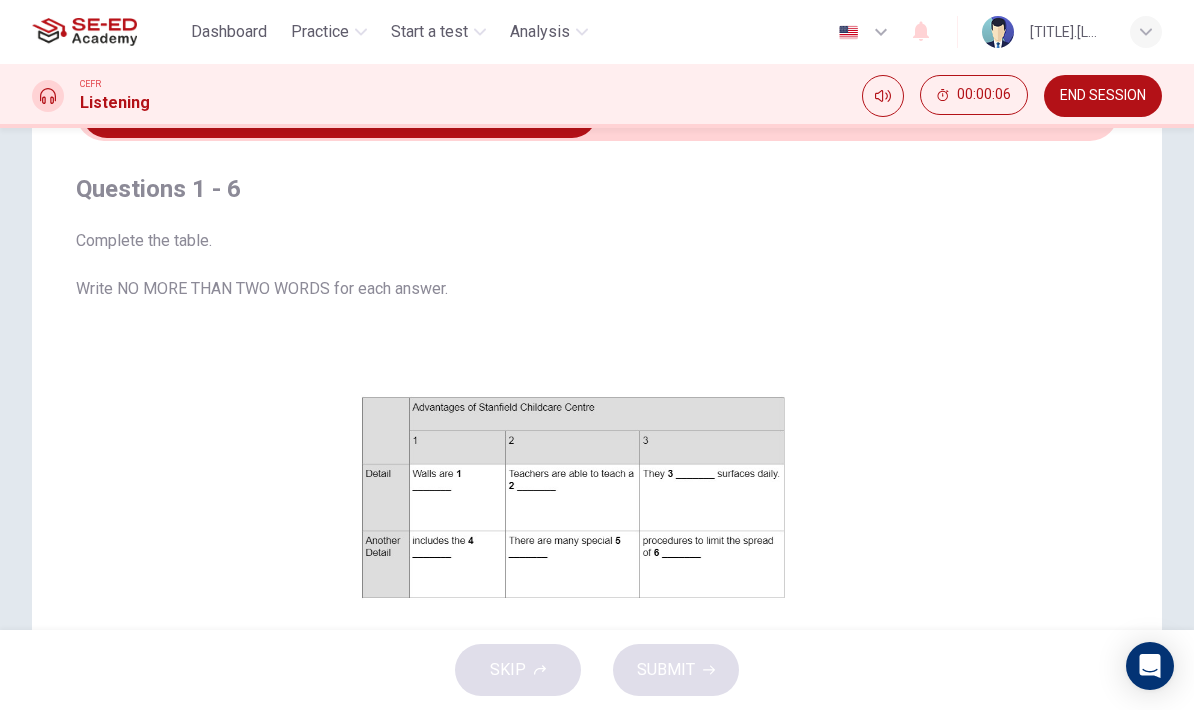 scroll, scrollTop: 0, scrollLeft: 0, axis: both 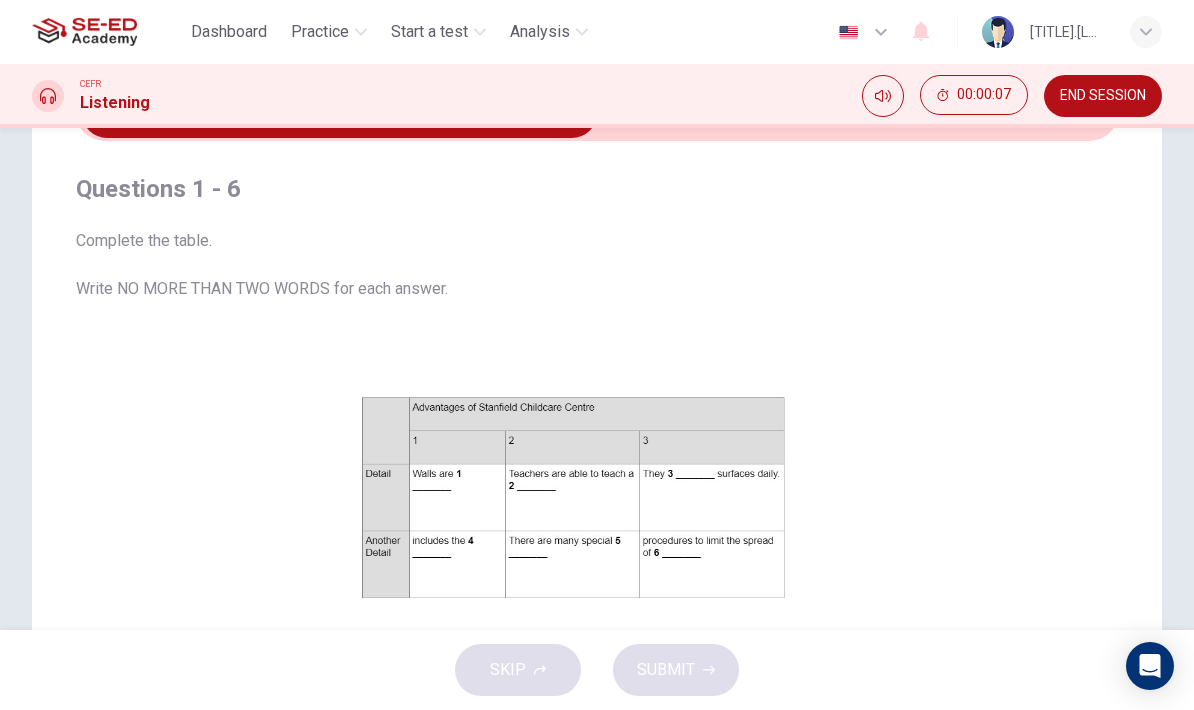 click on "Click to Zoom" at bounding box center [573, 513] 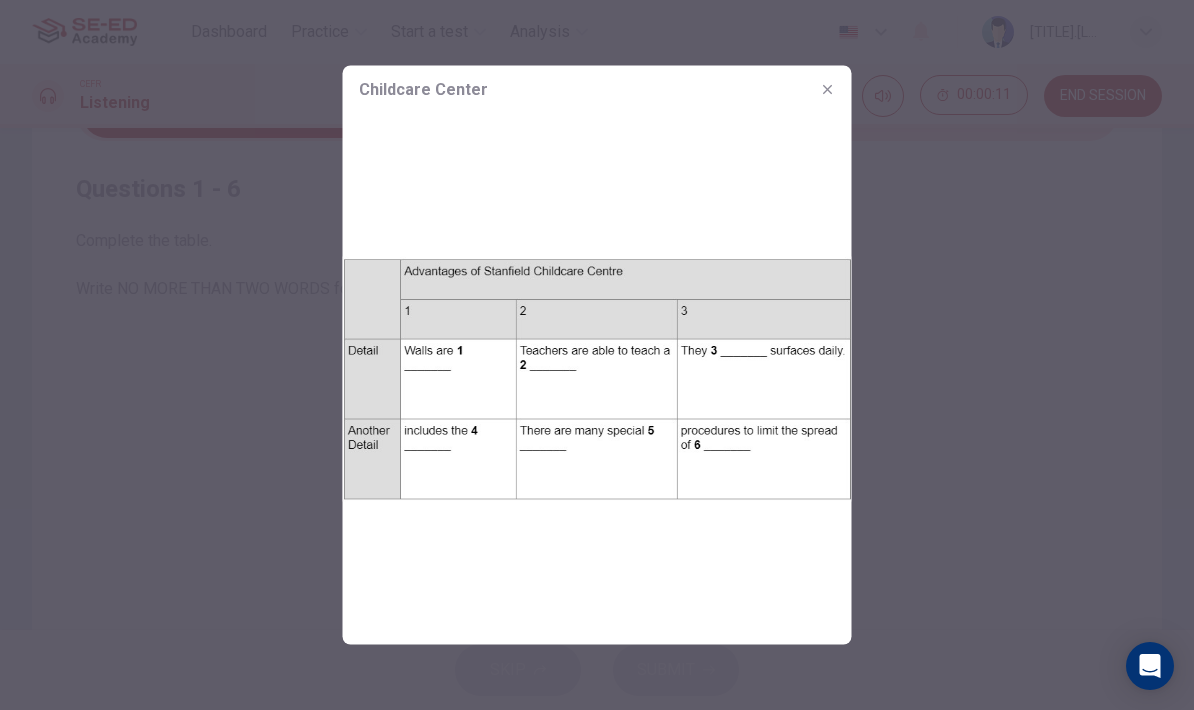 click at bounding box center [828, 90] 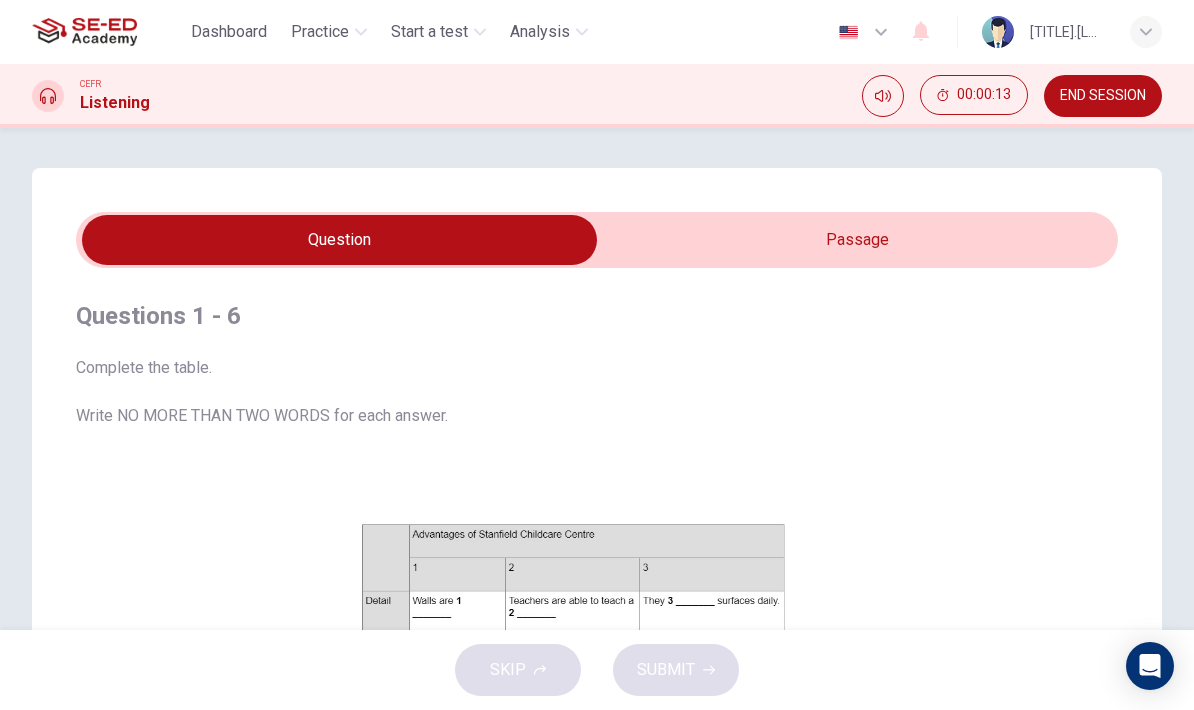 scroll, scrollTop: 0, scrollLeft: 0, axis: both 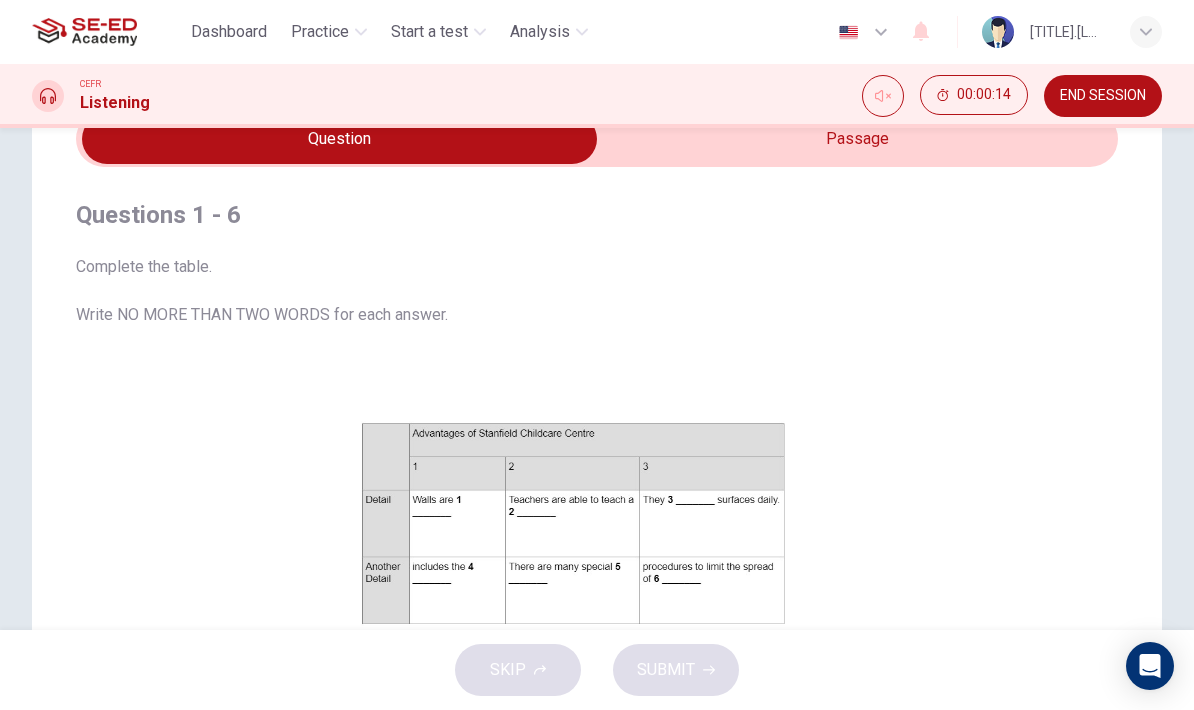 click 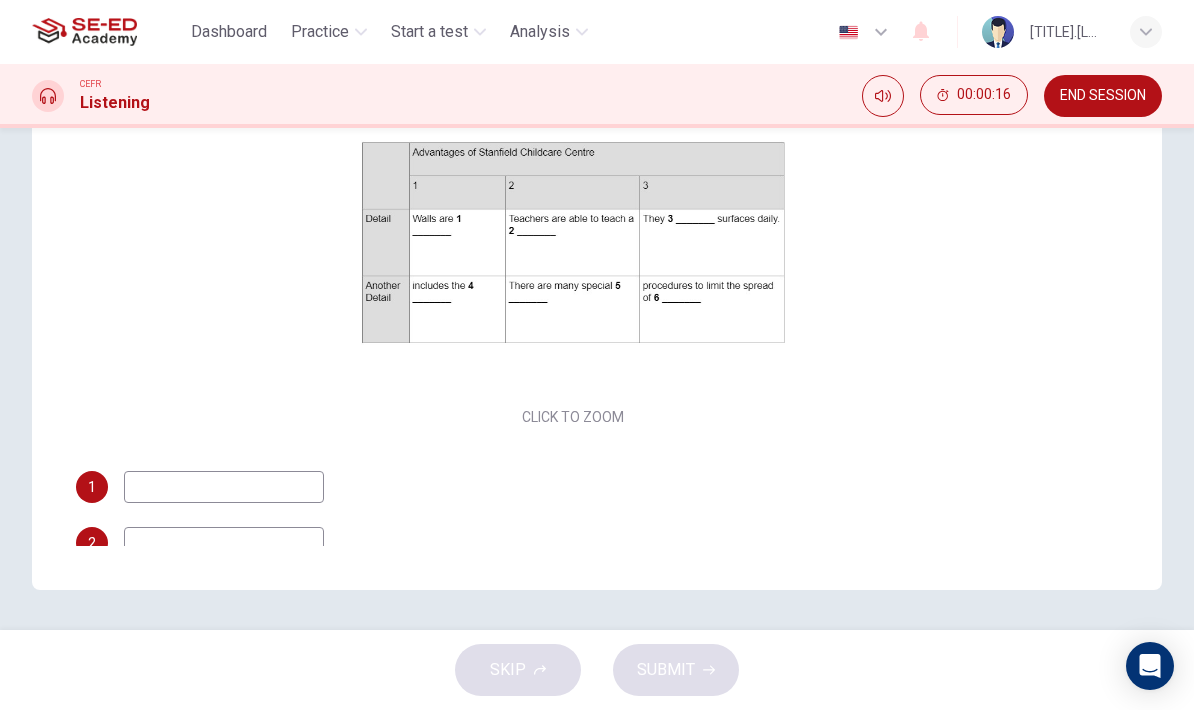 scroll, scrollTop: 382, scrollLeft: 0, axis: vertical 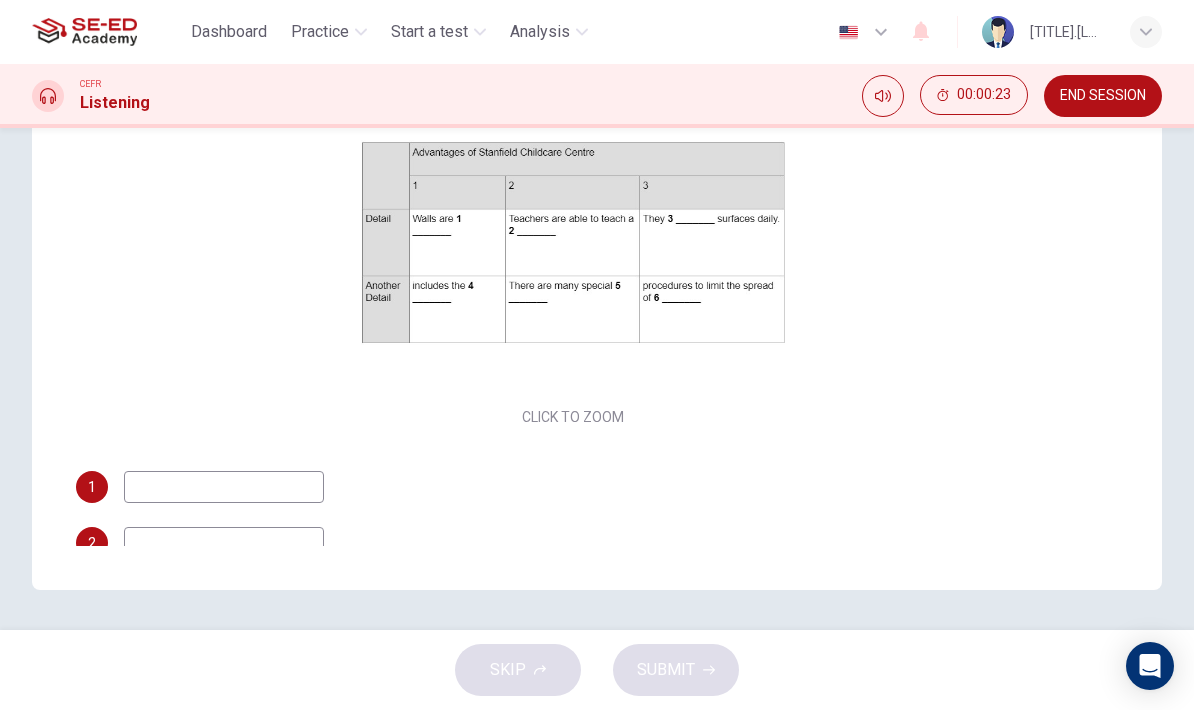 click on "Questions 1 - 6 Complete the table. Write NO MORE THAN TWO WORDS for each answer.
CLICK TO ZOOM Click to Zoom 1 2 3 4 5 6 Childcare Center 04m 18s" at bounding box center (597, 216) 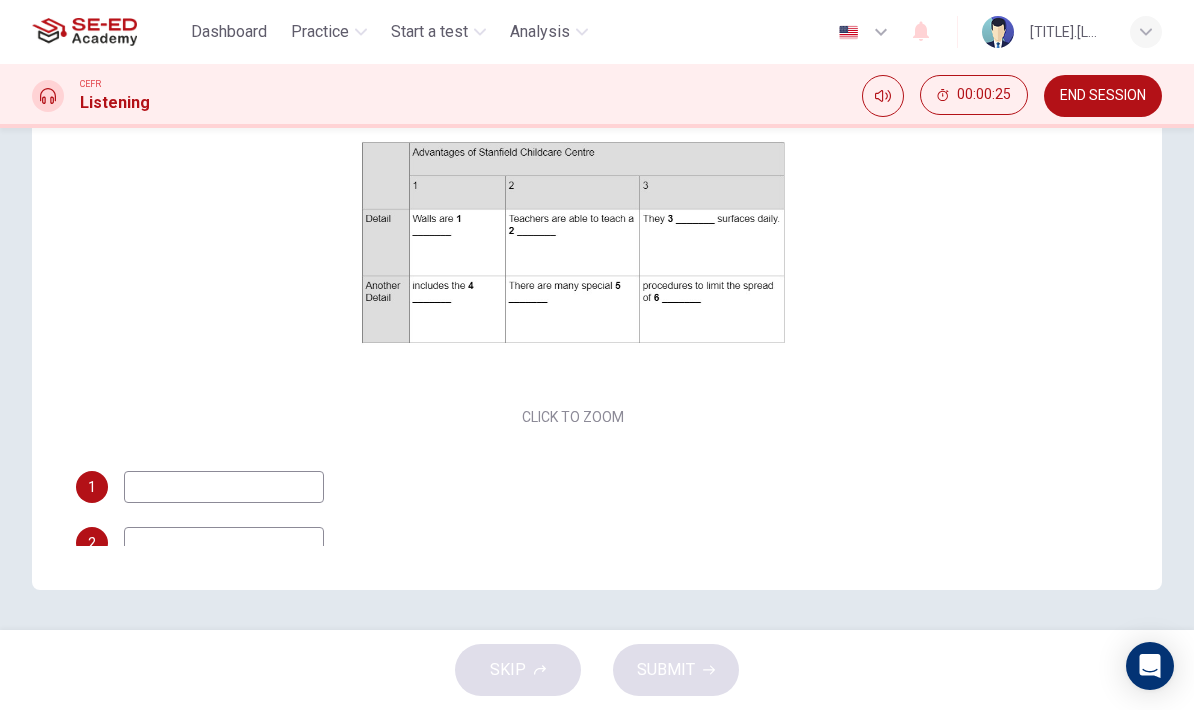 click on "Questions 1 - 6 Complete the table. Write NO MORE THAN TWO WORDS for each answer.
CLICK TO ZOOM Click to Zoom 1 2 3 4 5 6 Childcare Center 04m 18s" at bounding box center [597, 188] 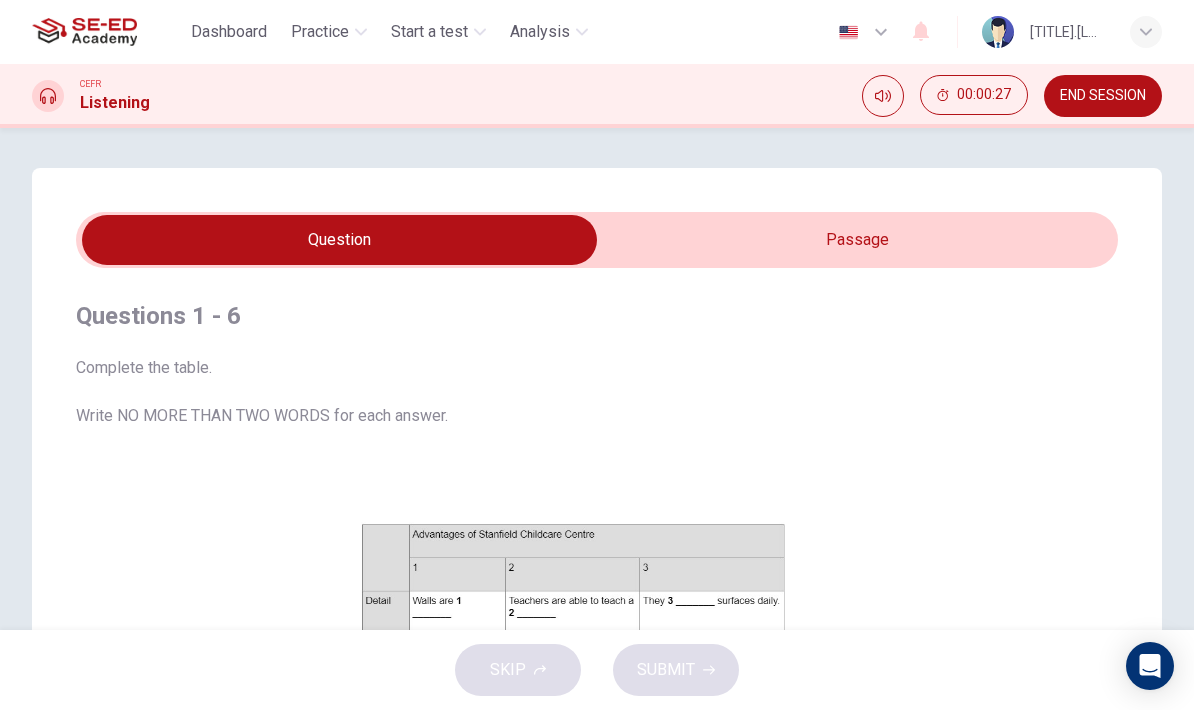 scroll, scrollTop: 0, scrollLeft: 0, axis: both 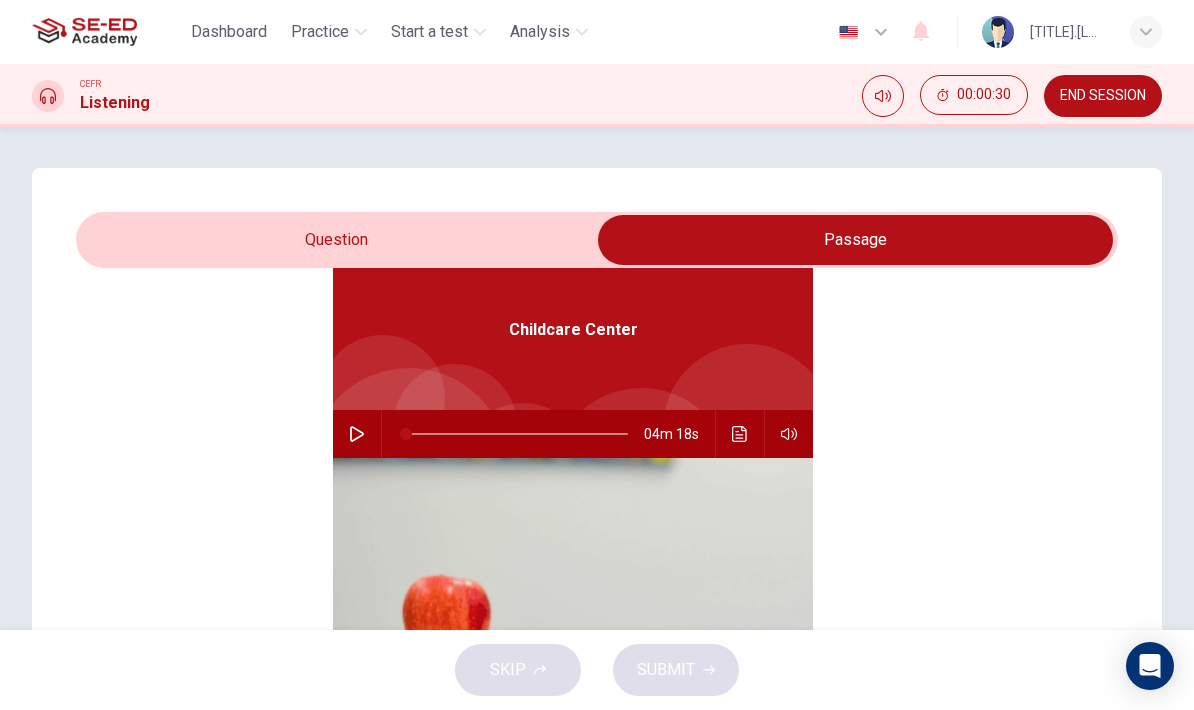 click 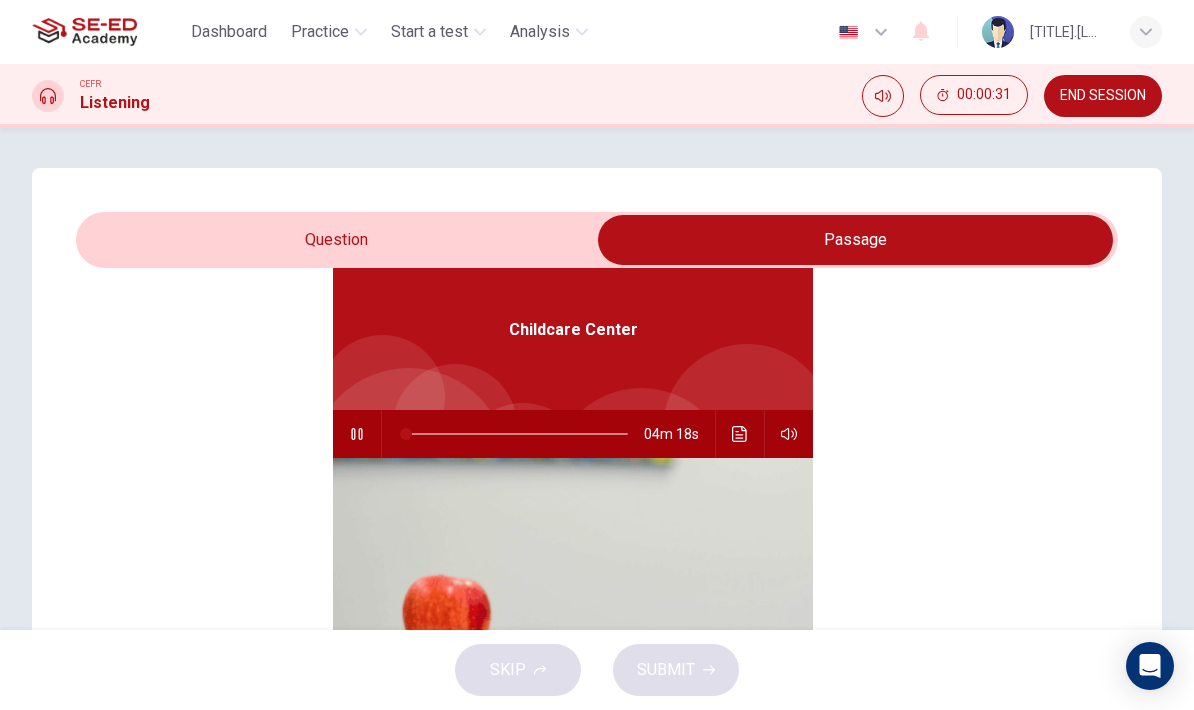 click at bounding box center (855, 240) 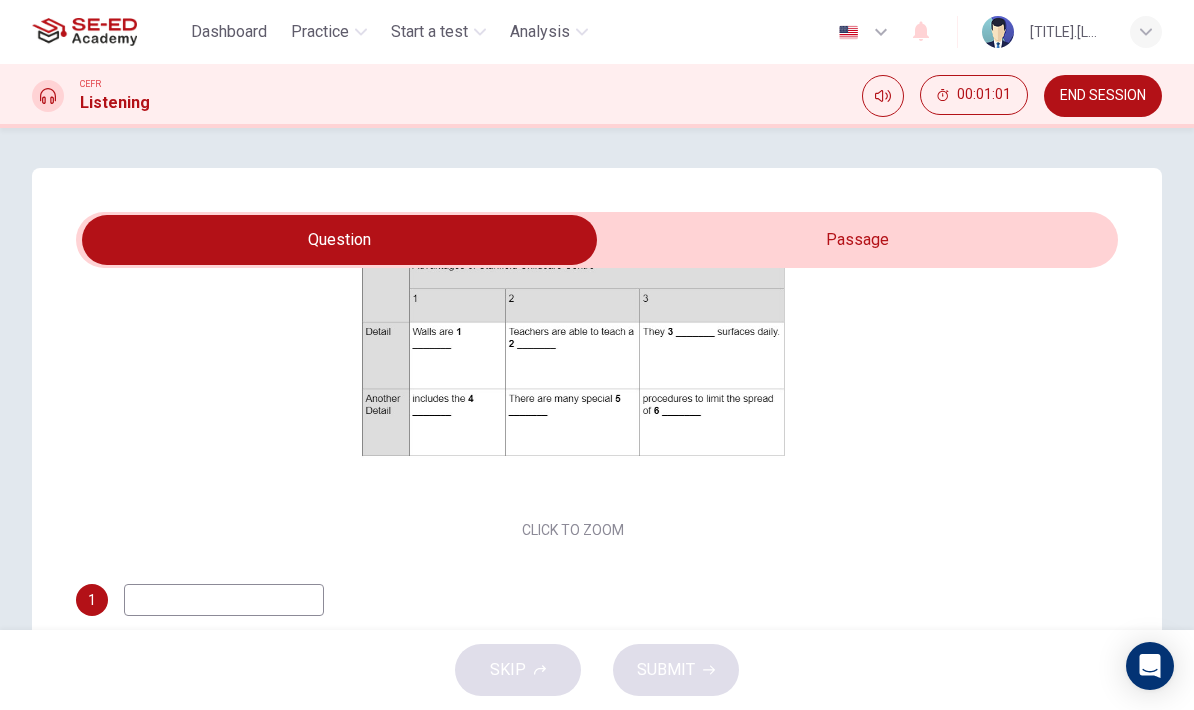 scroll, scrollTop: 269, scrollLeft: 0, axis: vertical 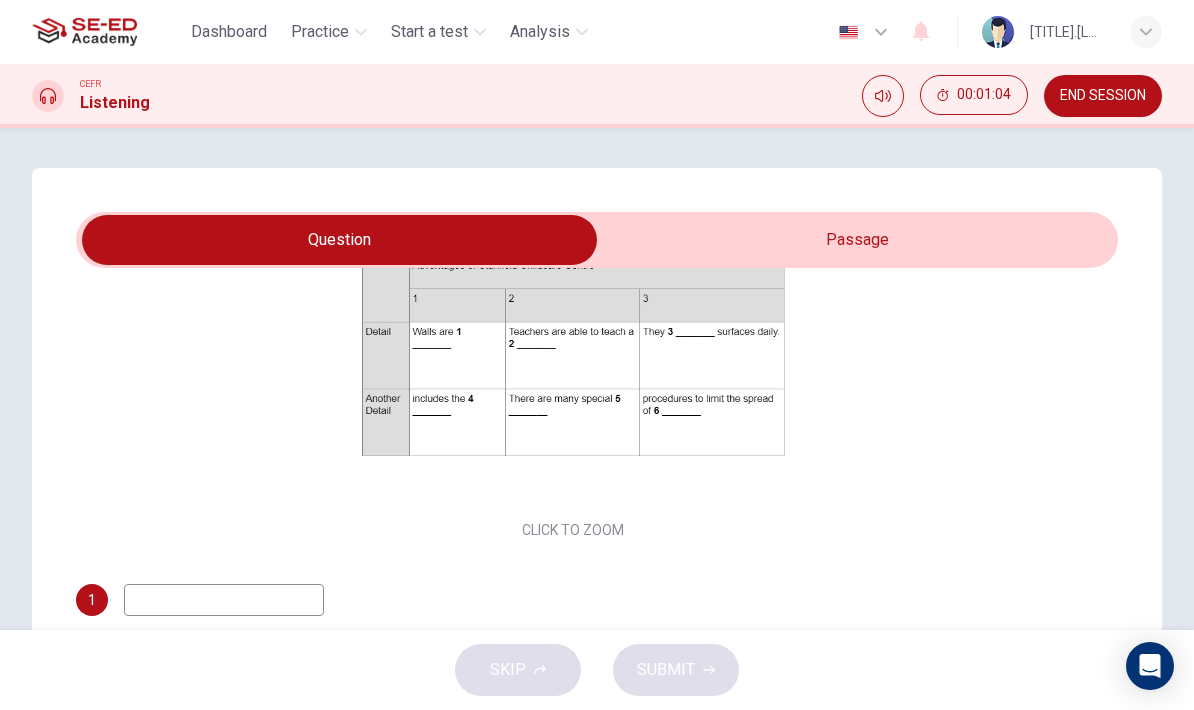 click on "Click to Zoom" at bounding box center (573, 371) 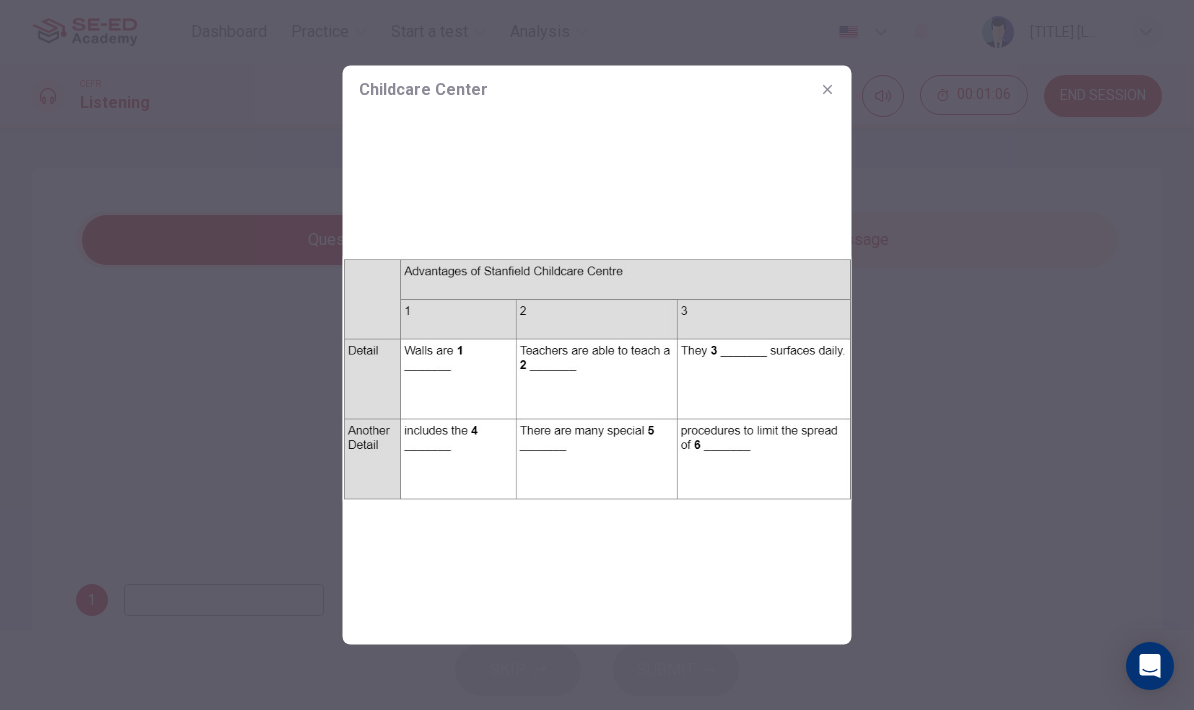 click 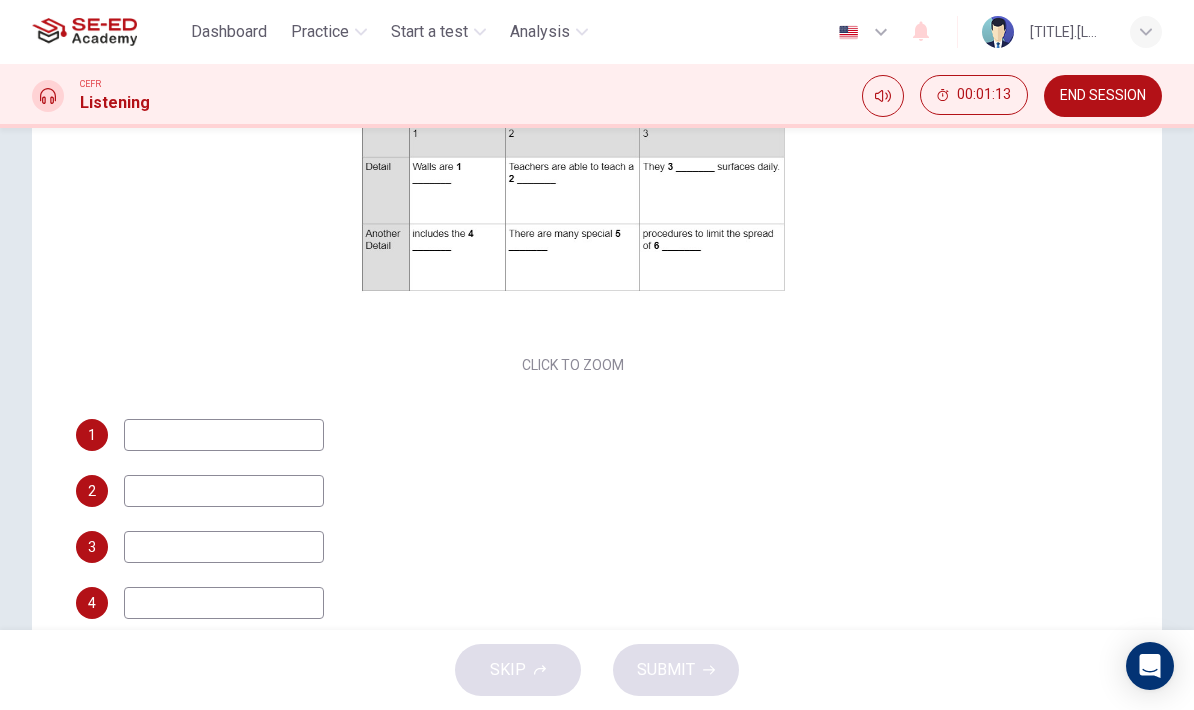scroll, scrollTop: 166, scrollLeft: 0, axis: vertical 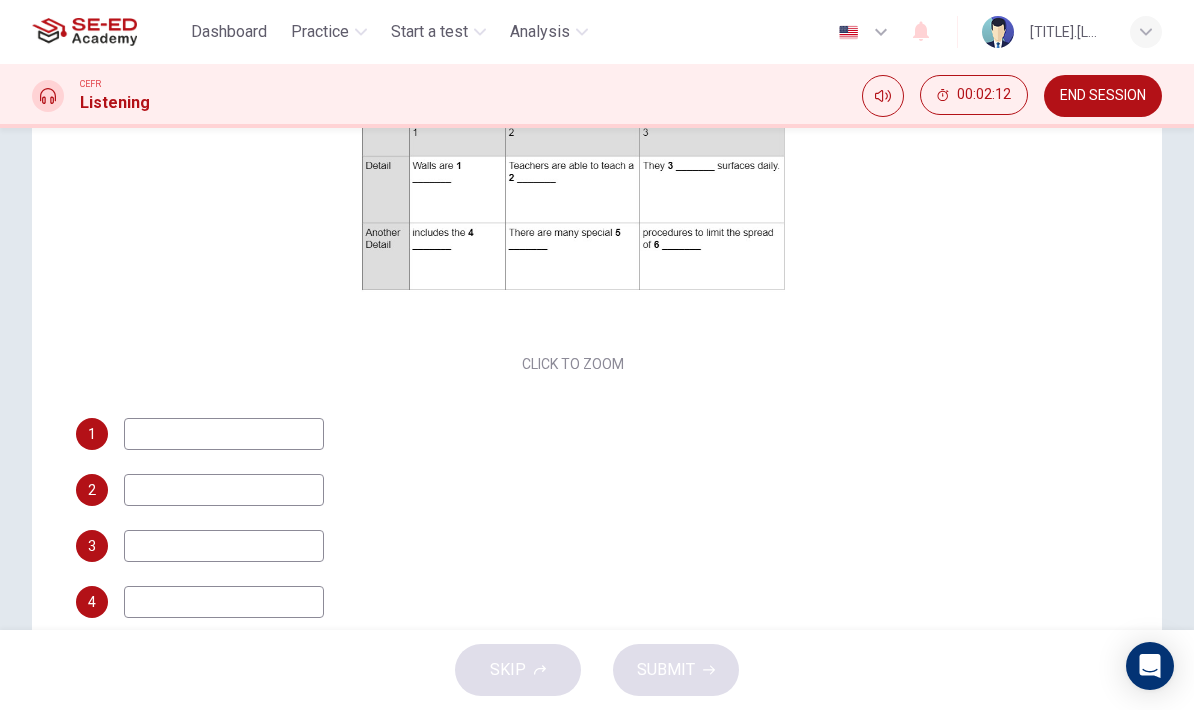click on "END SESSION" at bounding box center [1103, 96] 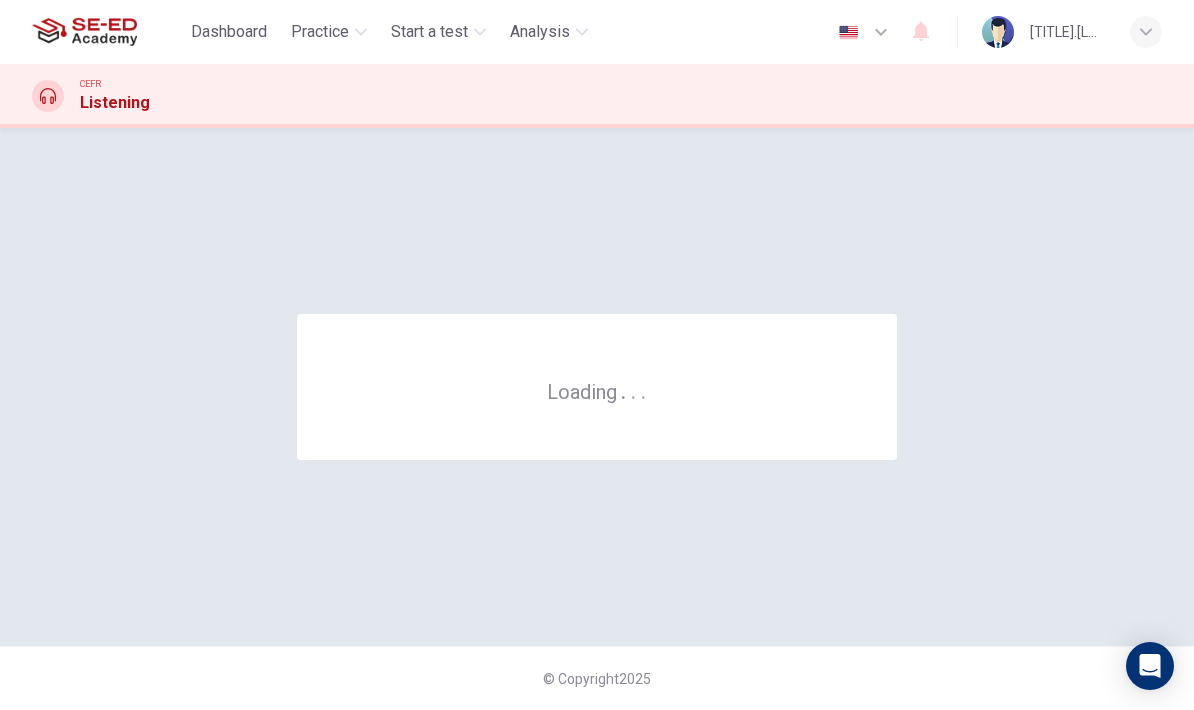 scroll, scrollTop: 0, scrollLeft: 0, axis: both 